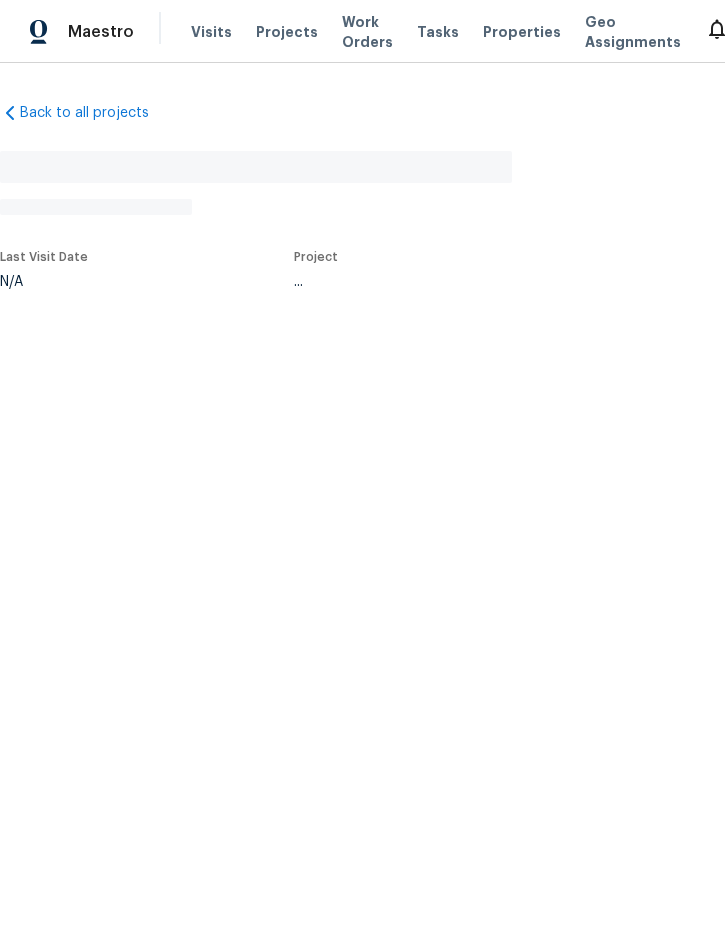 scroll, scrollTop: 0, scrollLeft: 0, axis: both 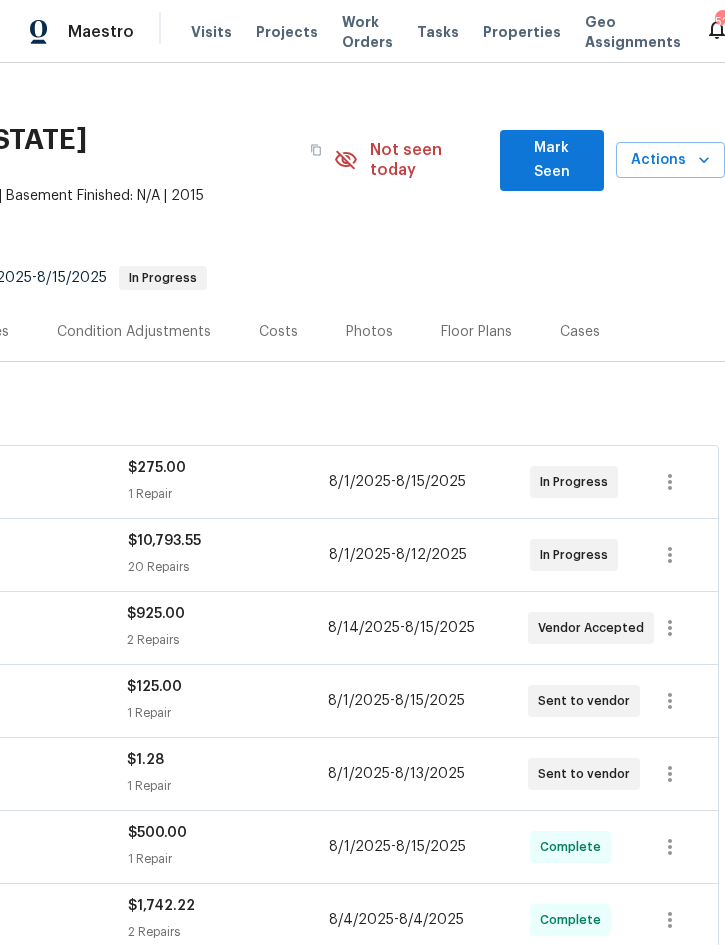 click on "Actions" at bounding box center (670, 160) 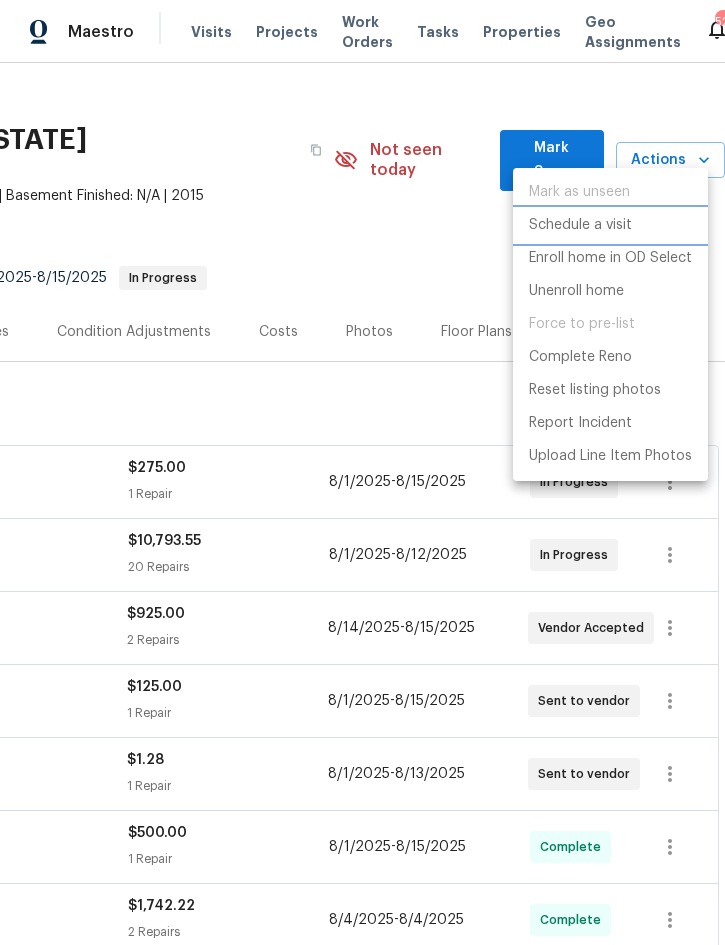 click on "Schedule a visit" at bounding box center (580, 225) 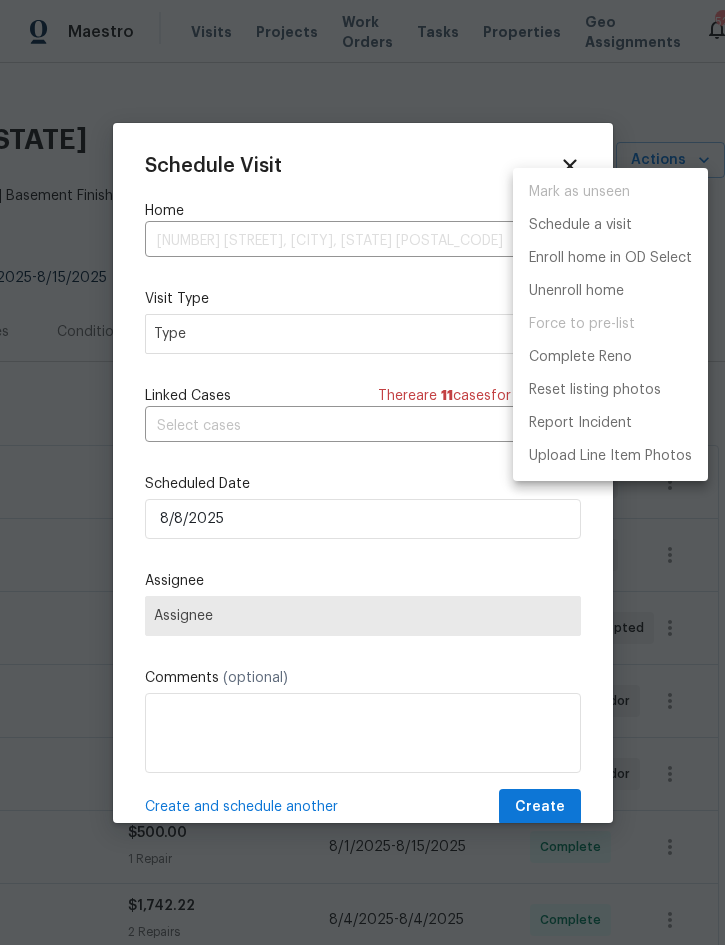click at bounding box center [362, 472] 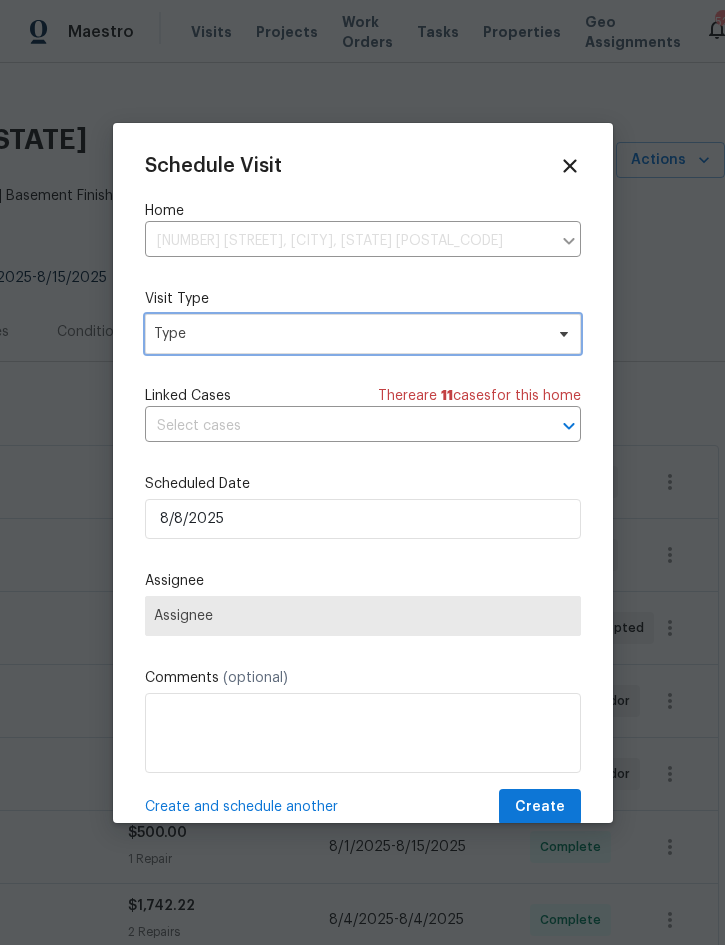 click on "Type" at bounding box center (363, 334) 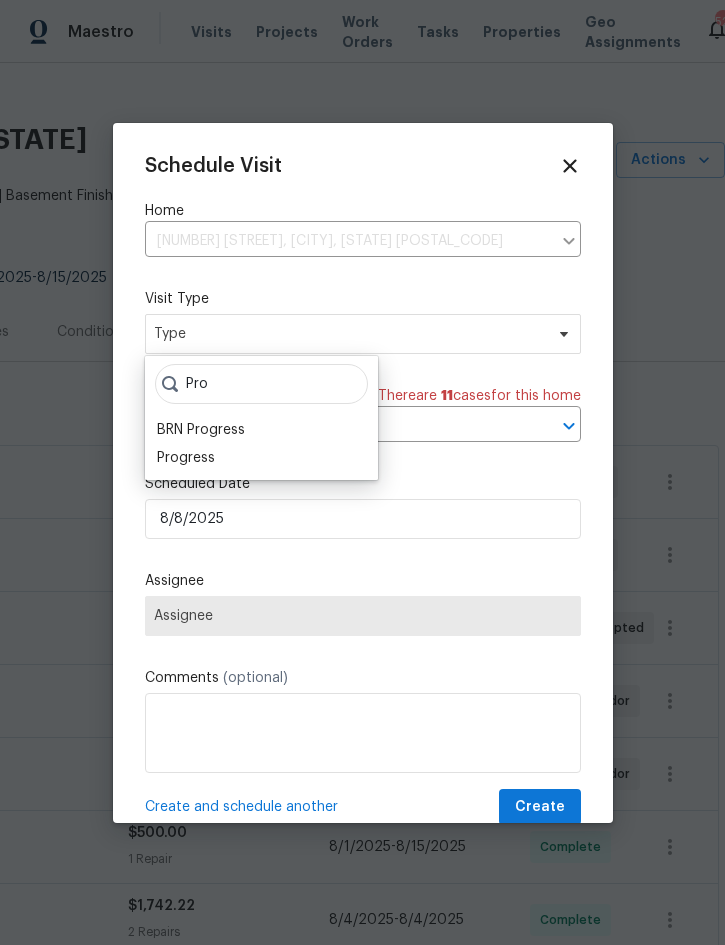 type on "Pro" 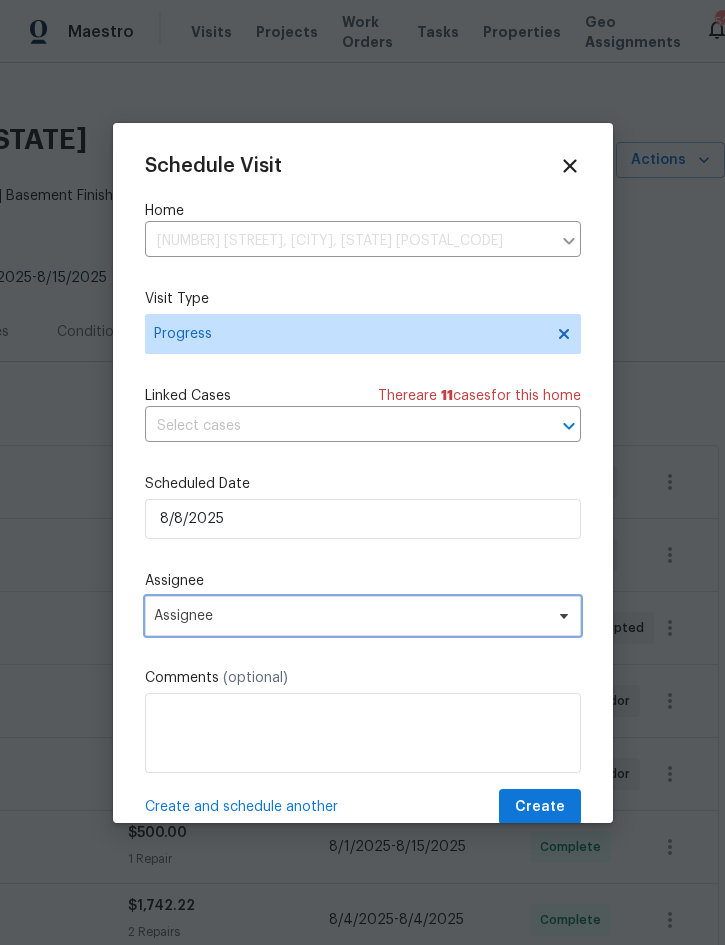 click on "Assignee" at bounding box center [363, 616] 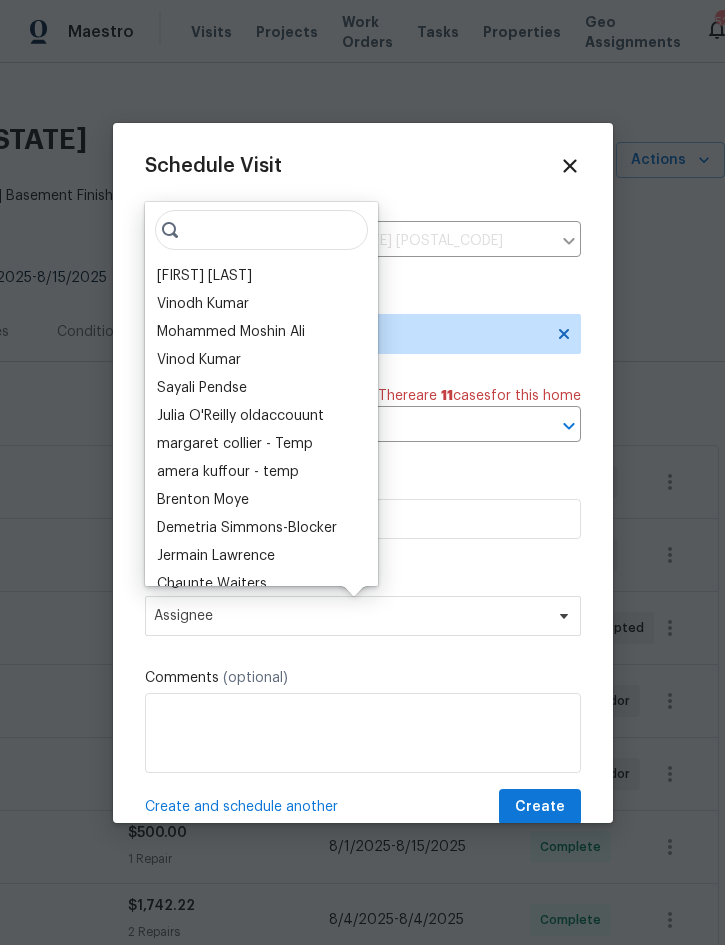 click on "[FIRST] [LAST]" at bounding box center (204, 276) 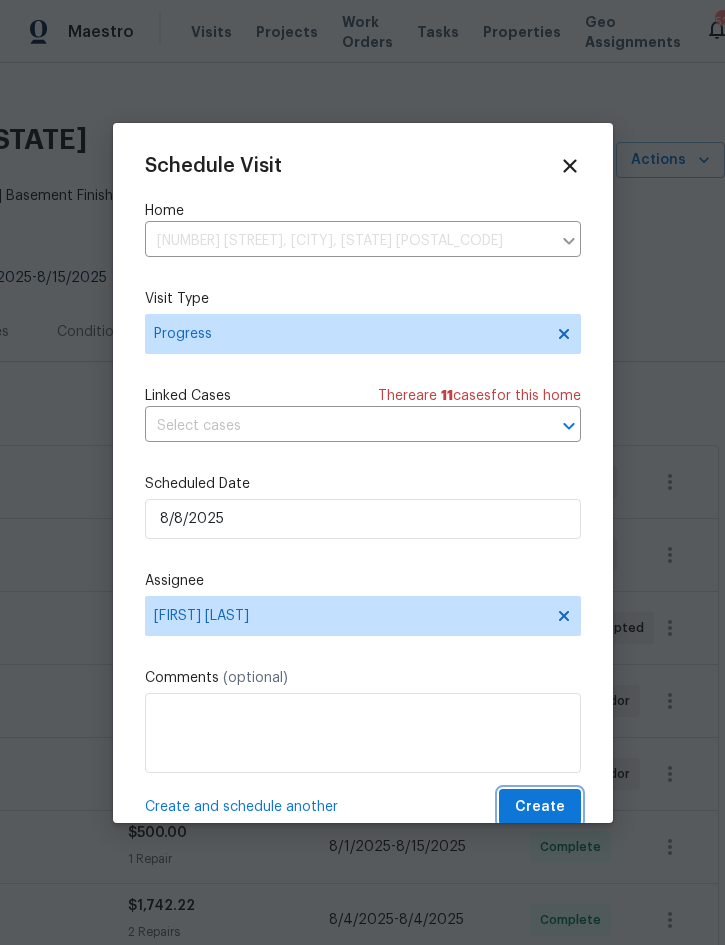 click on "Create" at bounding box center (540, 807) 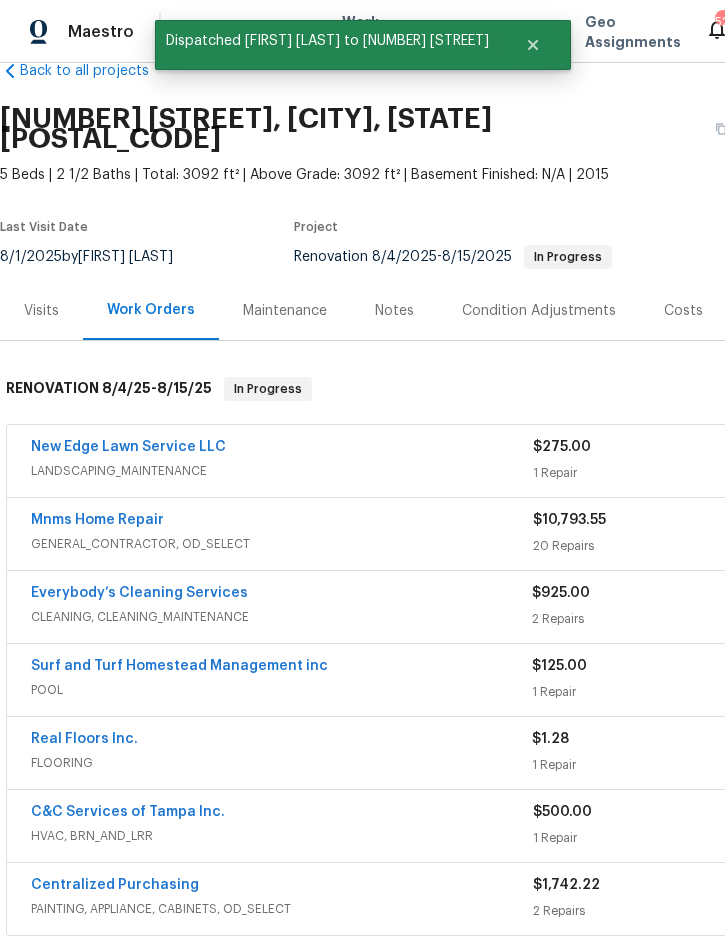 scroll, scrollTop: 42, scrollLeft: 0, axis: vertical 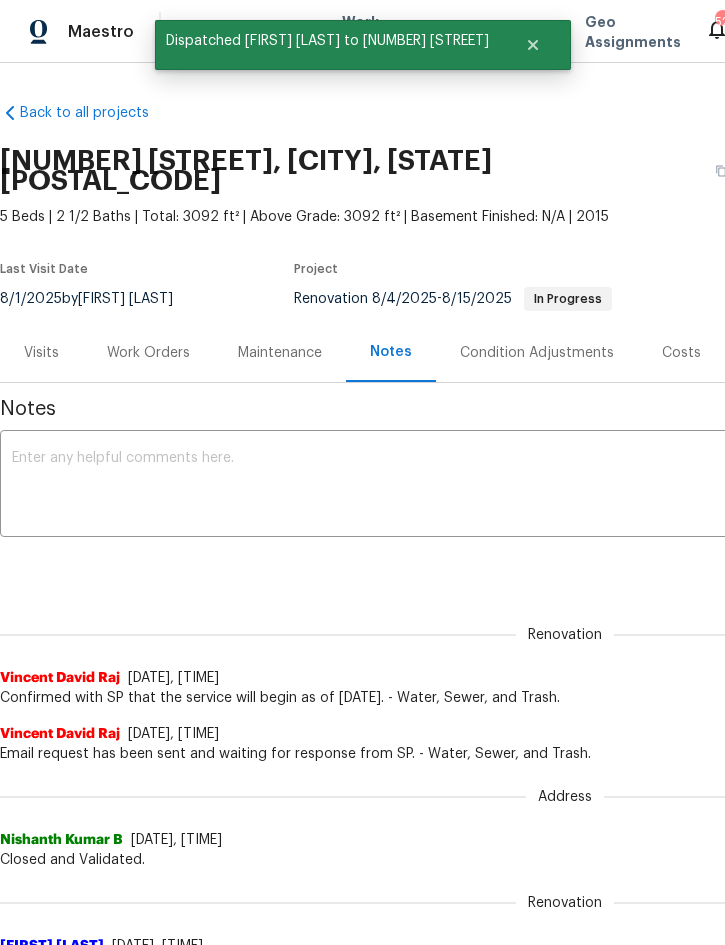 click at bounding box center [565, 486] 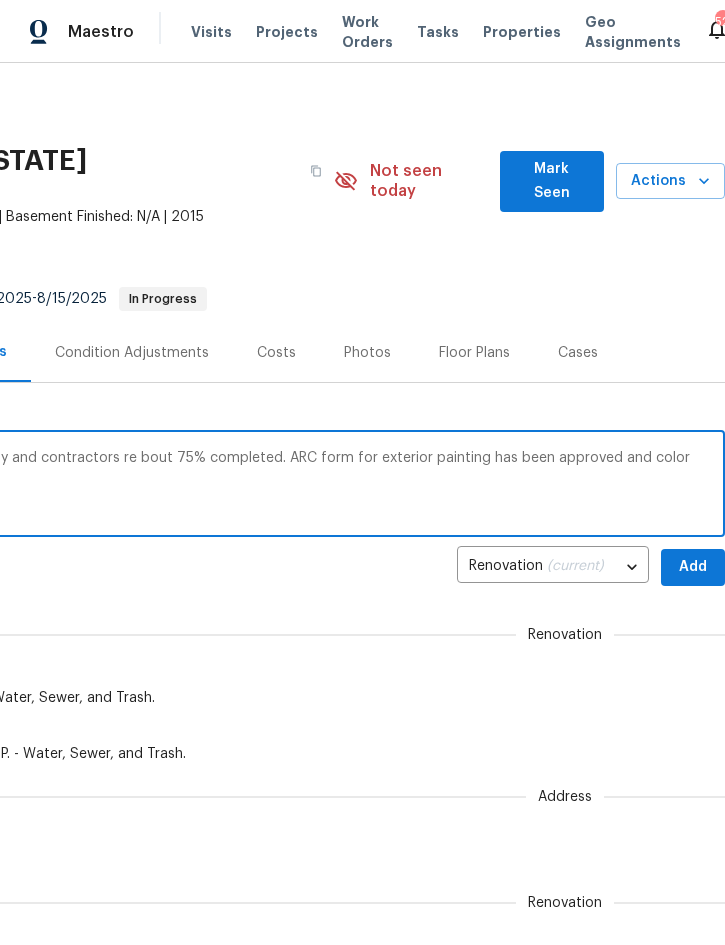 scroll, scrollTop: 0, scrollLeft: 0, axis: both 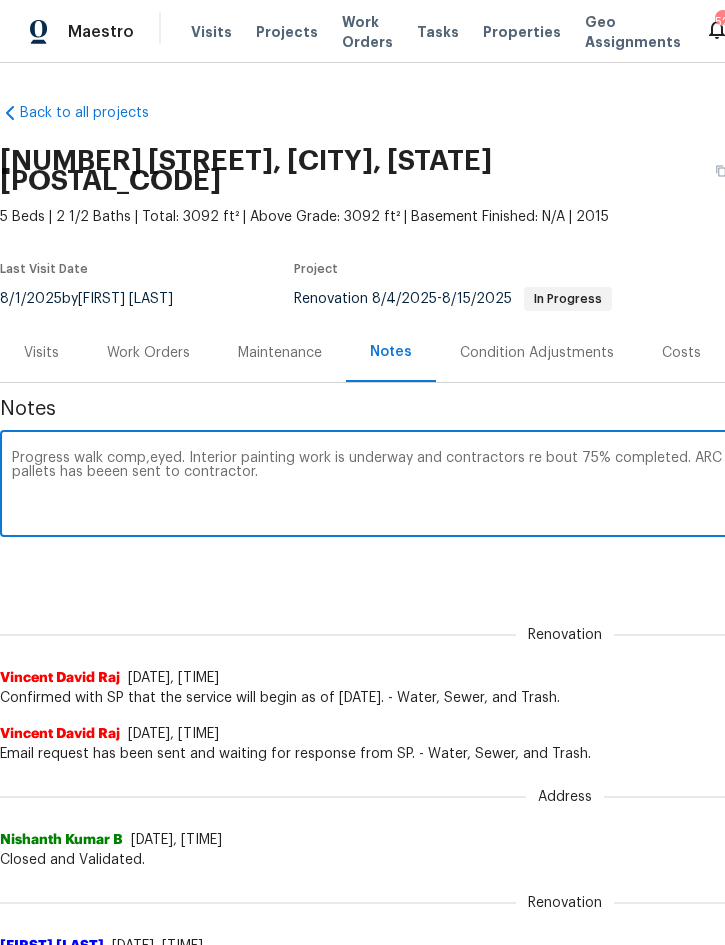 click on "Progress walk comp,eyed. Interior painting work is underway and contractors re bout 75% completed. ARC form for exterior painting has been approved and color pallets has beeen sent to contractor." at bounding box center (565, 486) 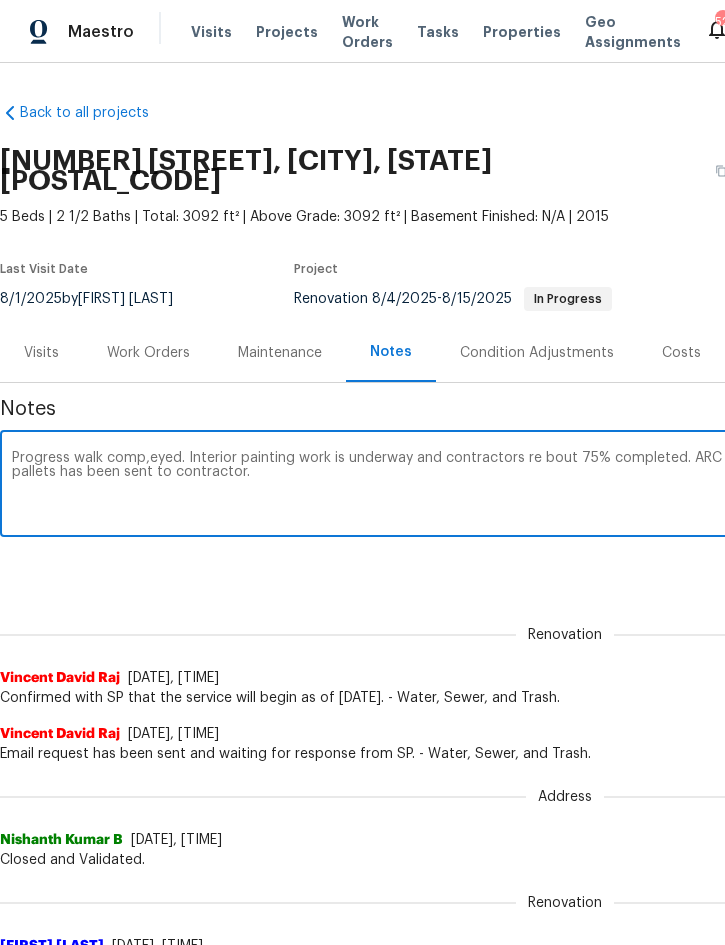 click on "Progress walk comp,eyed. Interior painting work is underway and contractors re bout 75% completed. ARC form for exterior painting has been approved and color pallets has been sent to contractor." at bounding box center [565, 486] 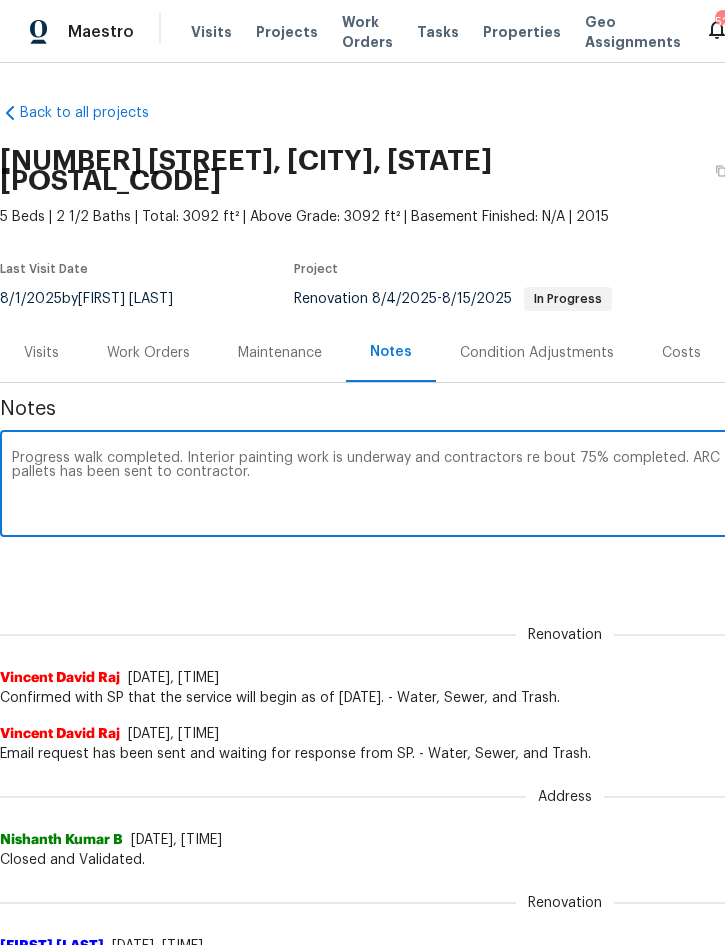 click on "Progress walk completed. Interior painting work is underway and contractors re bout 75% completed. ARC form for exterior painting has been approved and color pallets has been sent to contractor." at bounding box center (565, 486) 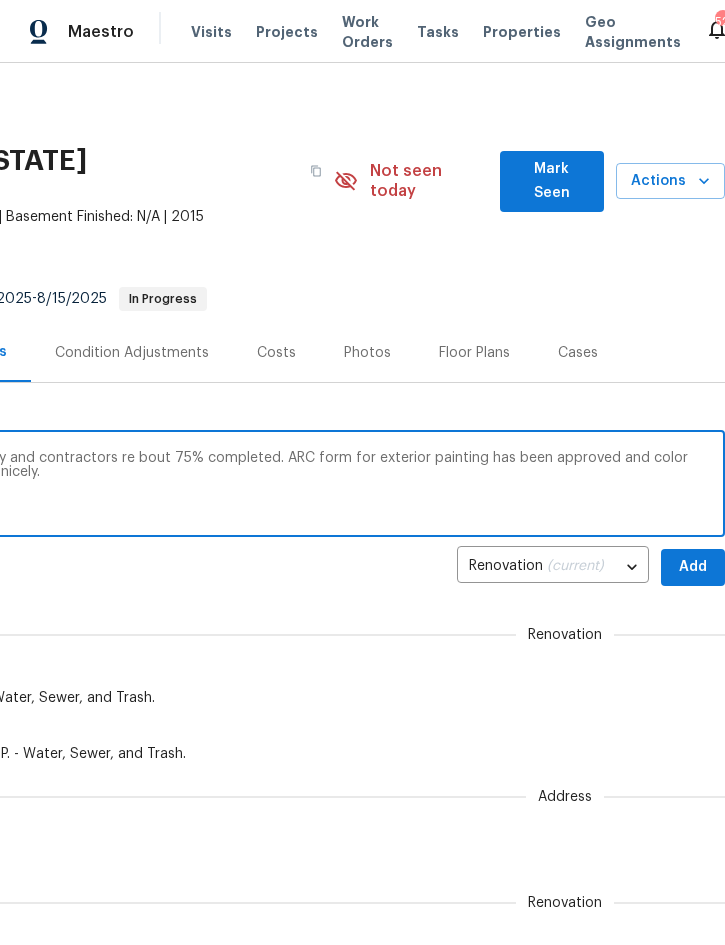 scroll, scrollTop: 0, scrollLeft: 405, axis: horizontal 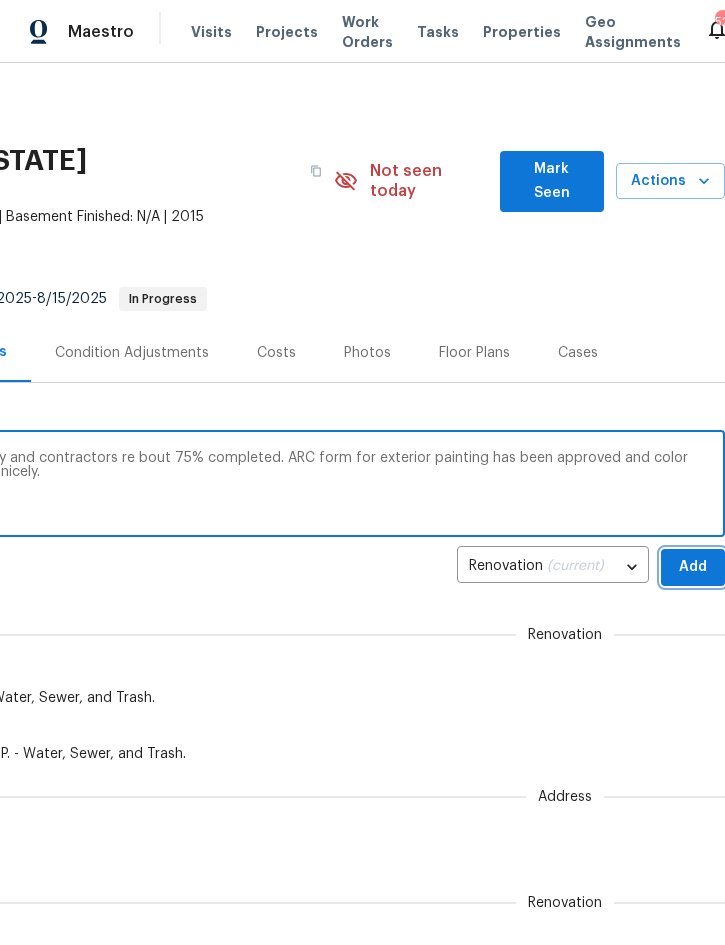 click on "Add" at bounding box center (693, 567) 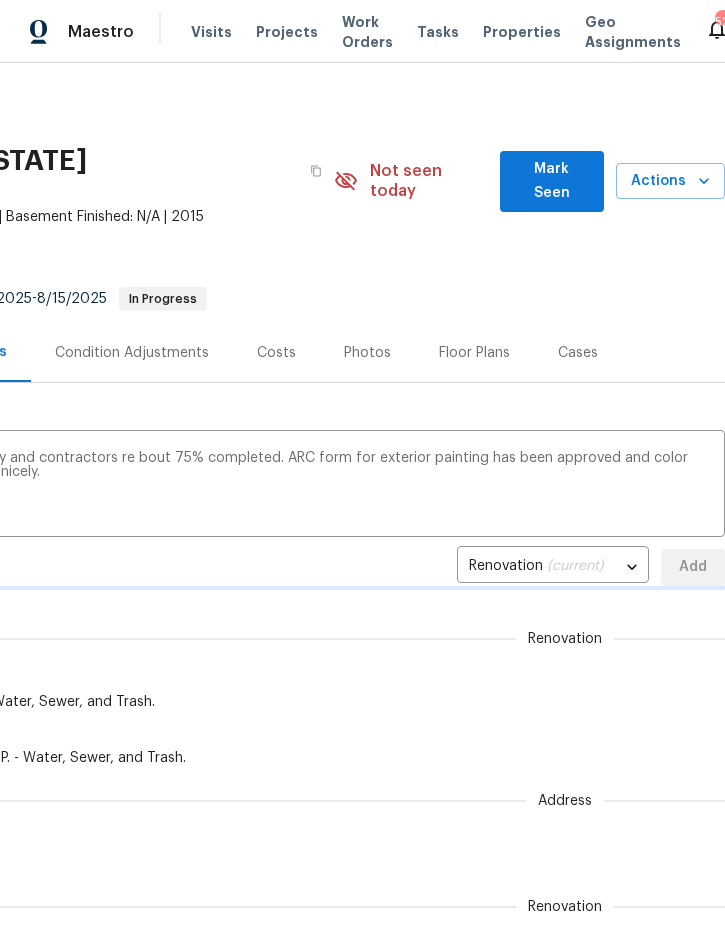type 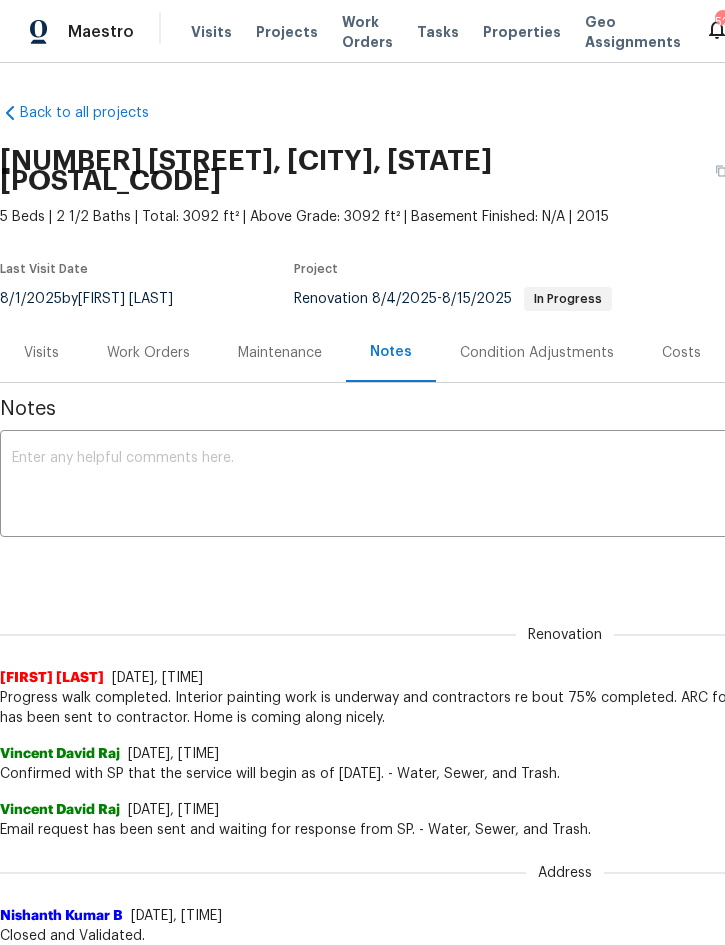 scroll, scrollTop: 0, scrollLeft: 0, axis: both 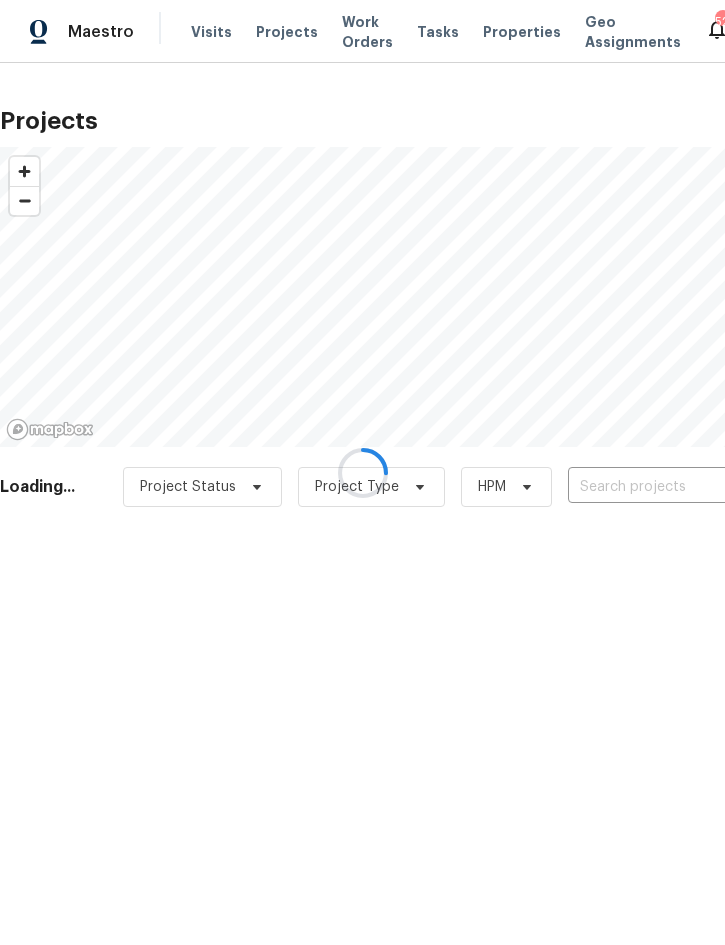 click at bounding box center (362, 472) 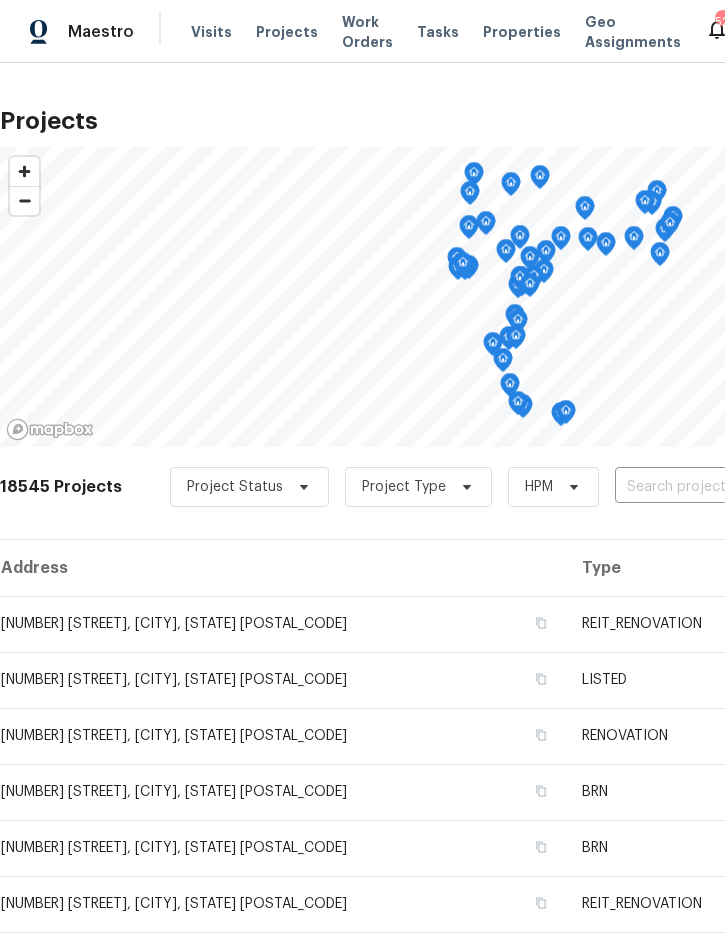 click at bounding box center (729, 487) 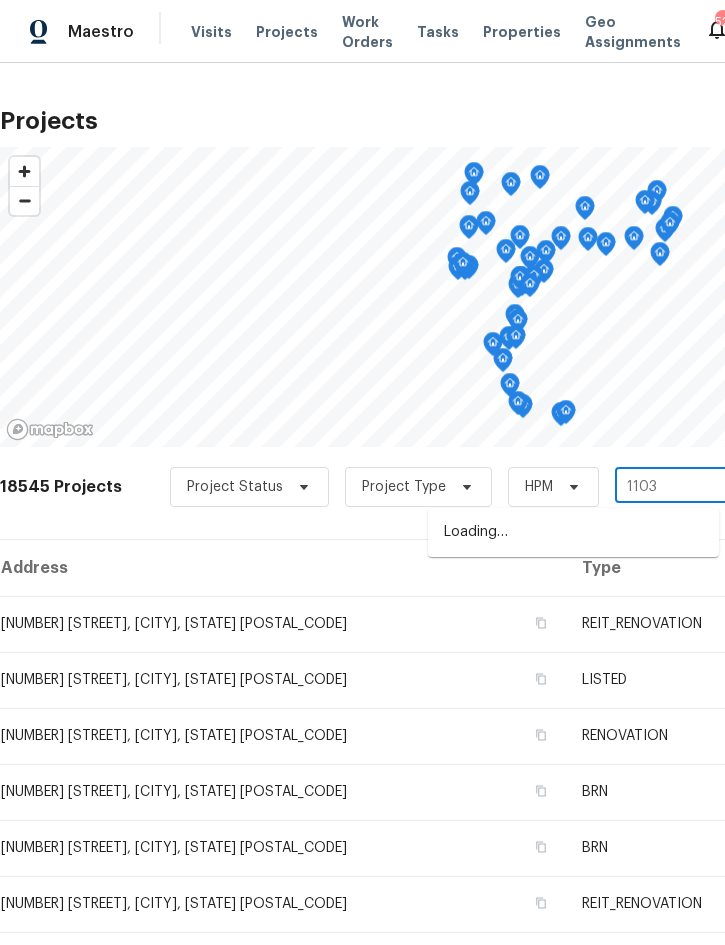 type on "[NUMBER] [LETTER]" 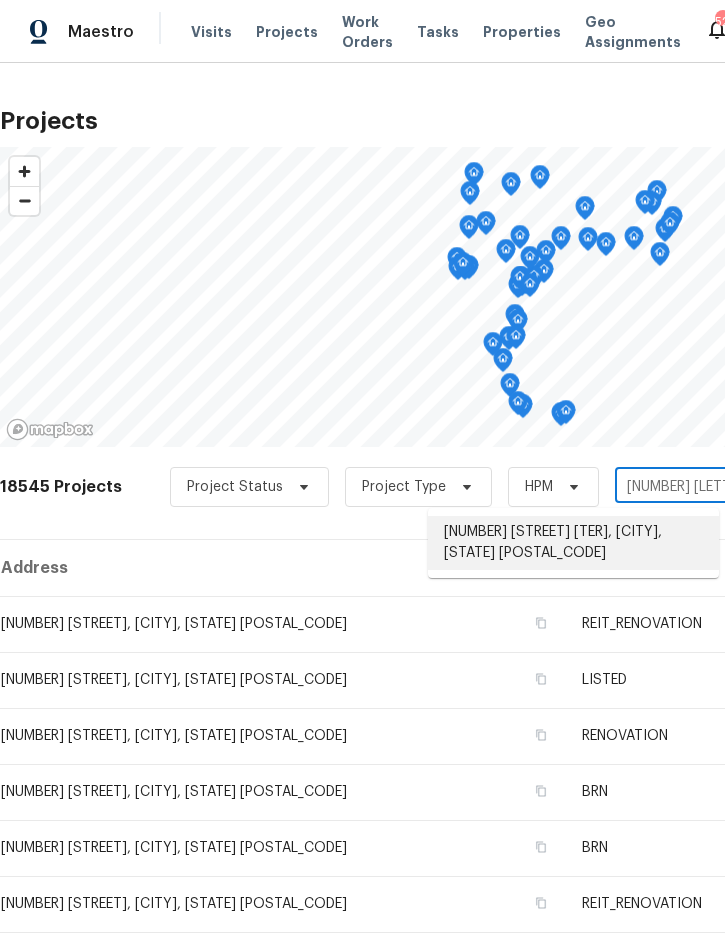click on "[NUMBER] [STREET] [TER], [CITY], [STATE] [POSTAL_CODE]" at bounding box center [573, 543] 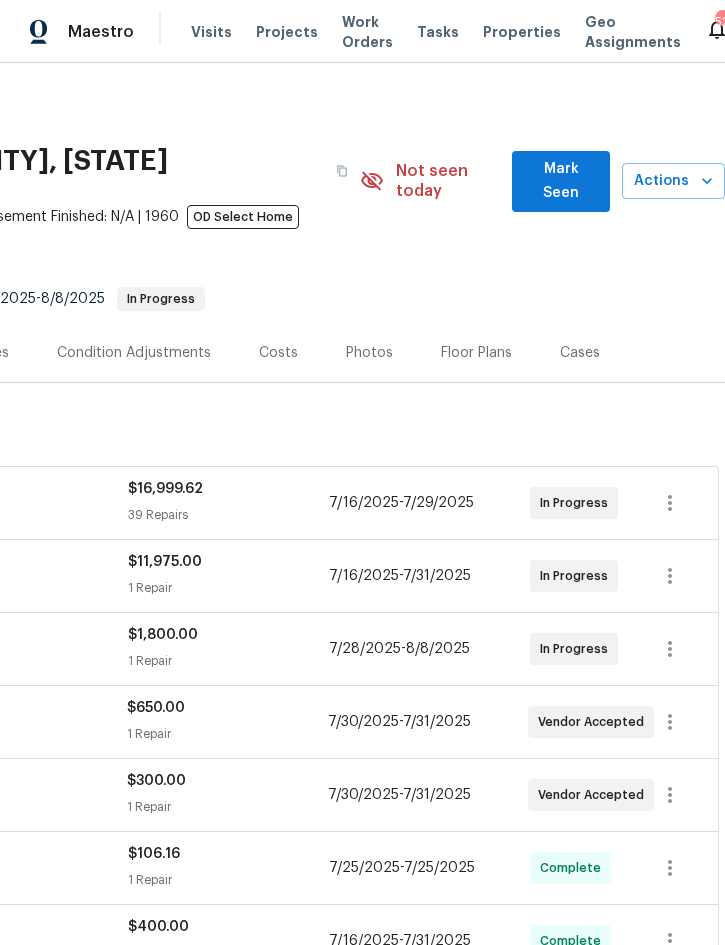 scroll, scrollTop: 0, scrollLeft: 405, axis: horizontal 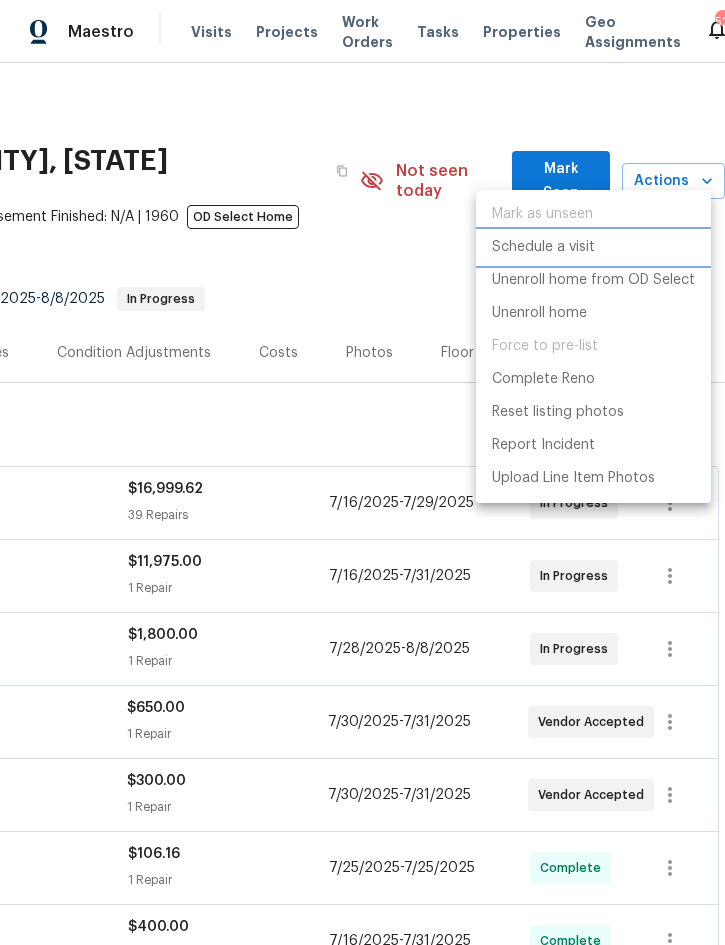 click on "Schedule a visit" at bounding box center (543, 247) 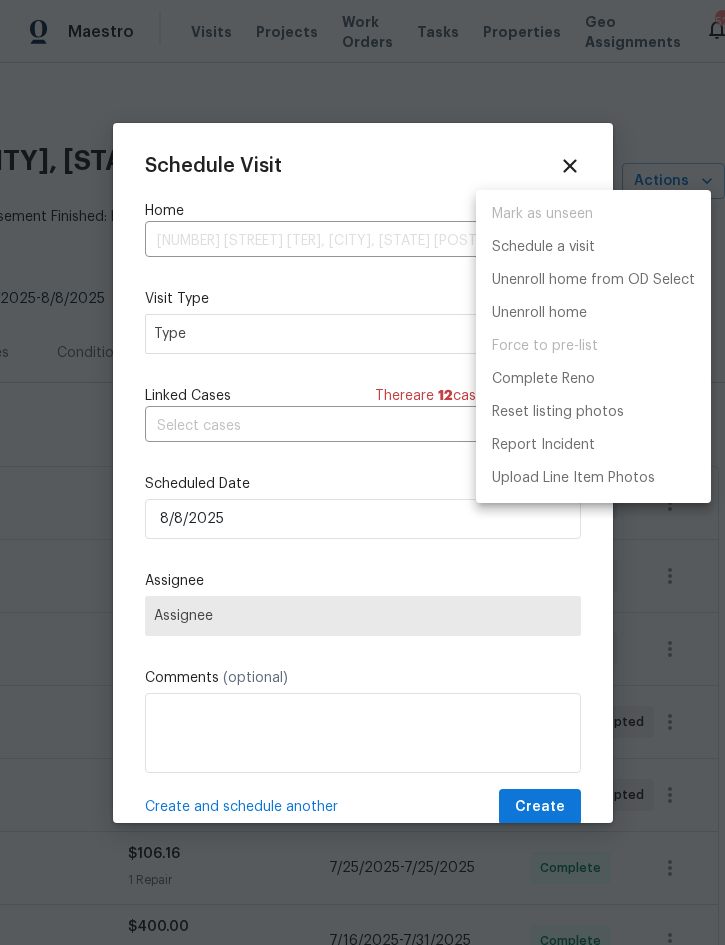 click at bounding box center (362, 472) 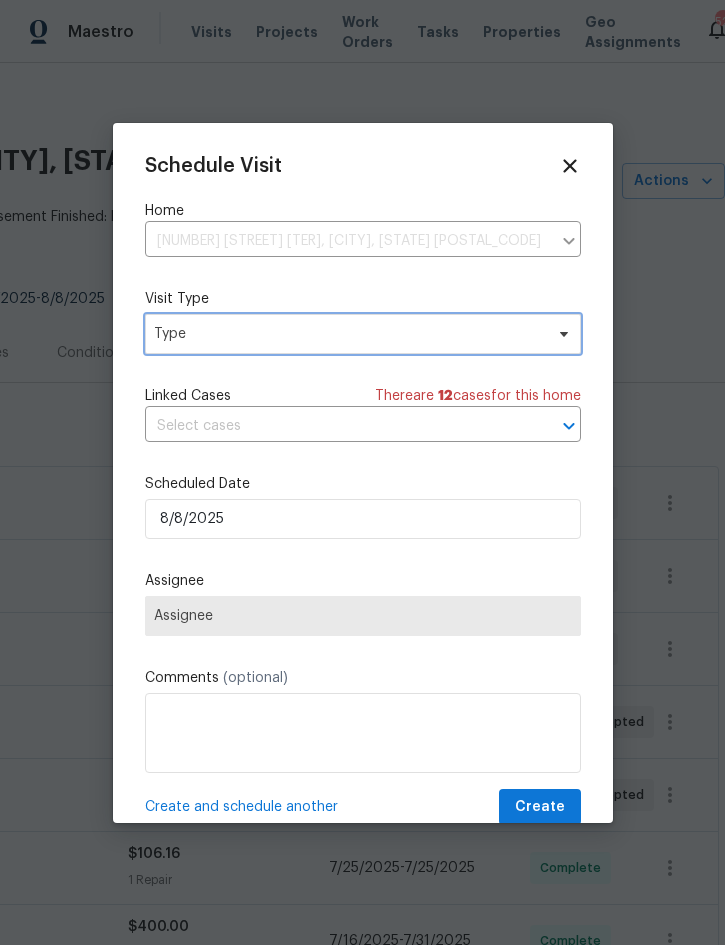 click on "Type" at bounding box center [348, 334] 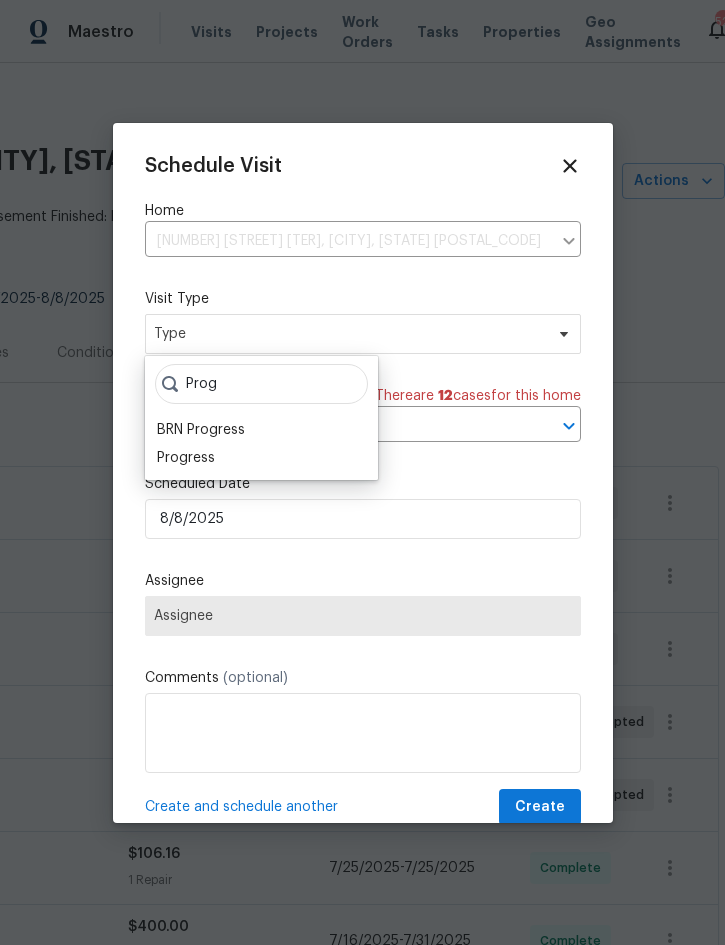 type on "Prog" 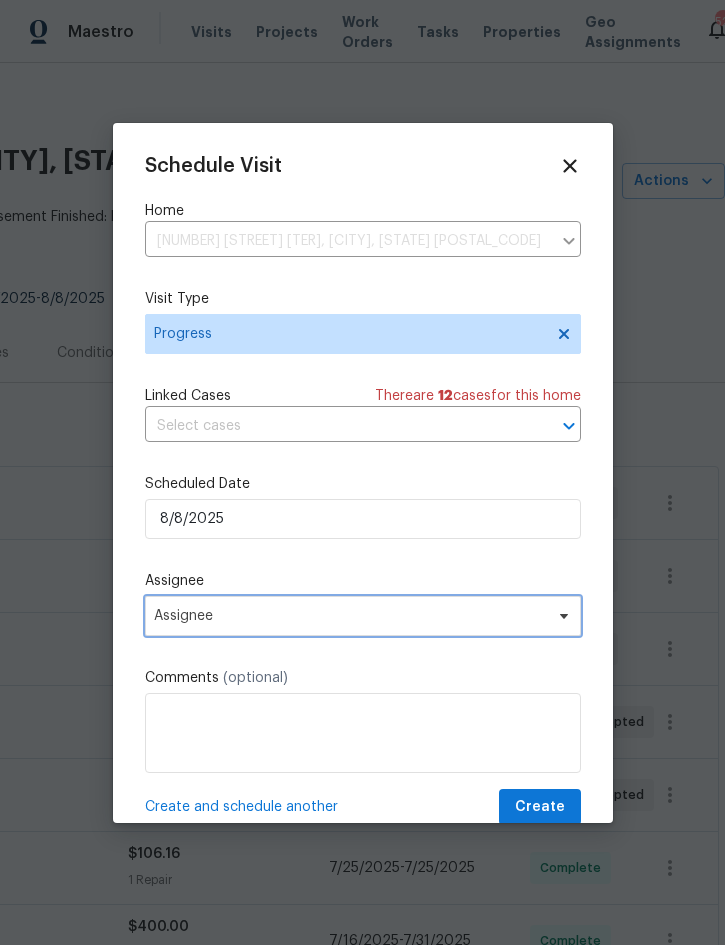 click on "Assignee" at bounding box center (350, 616) 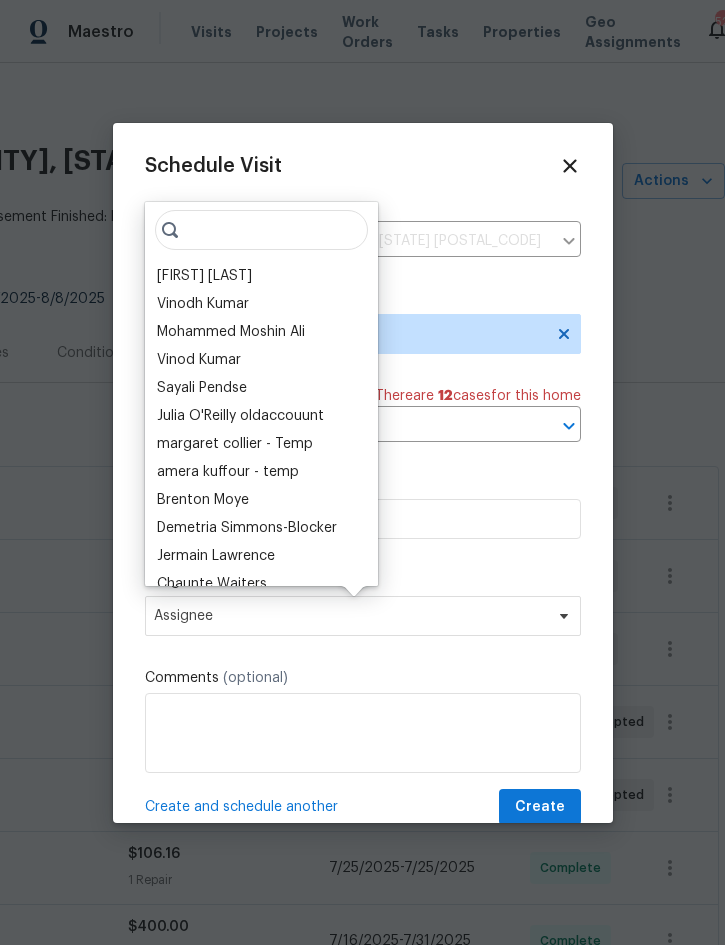 click on "[FIRST] [LAST]" at bounding box center [204, 276] 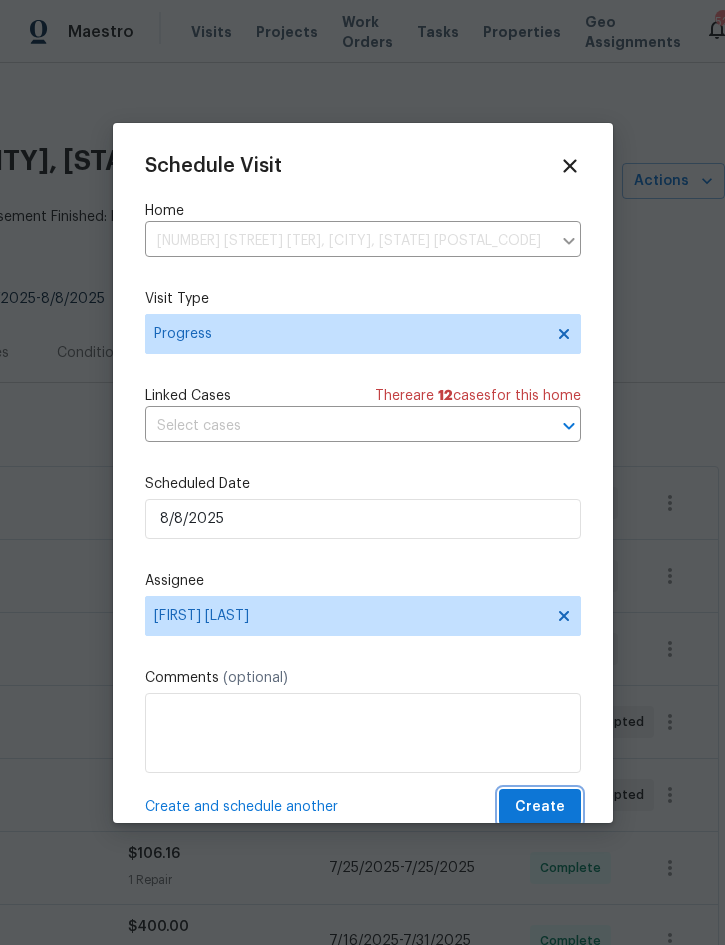 click on "Create" at bounding box center [540, 807] 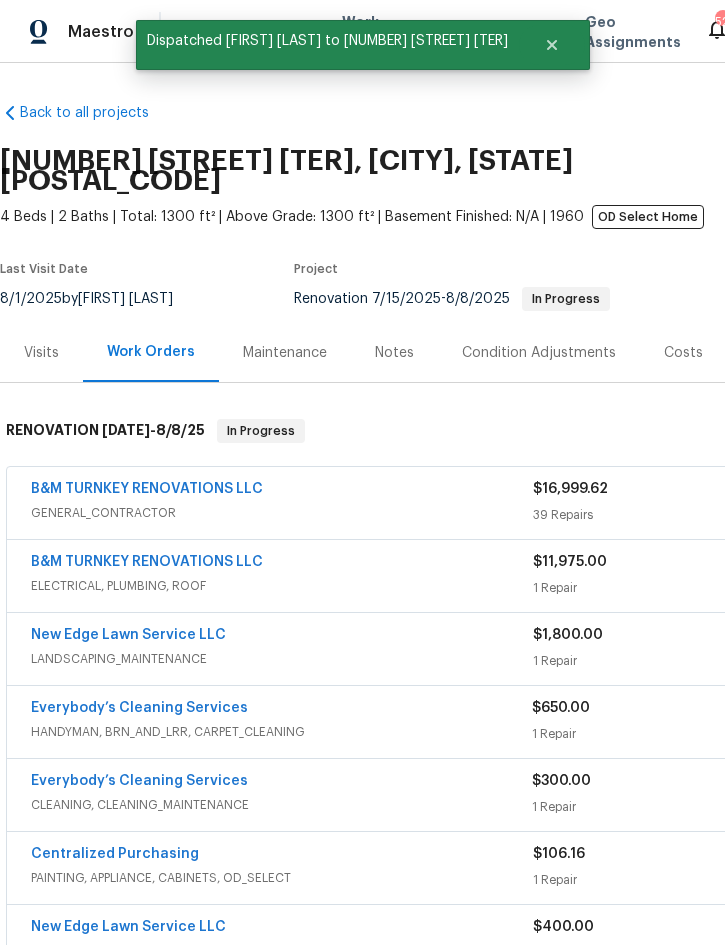 scroll, scrollTop: 0, scrollLeft: 0, axis: both 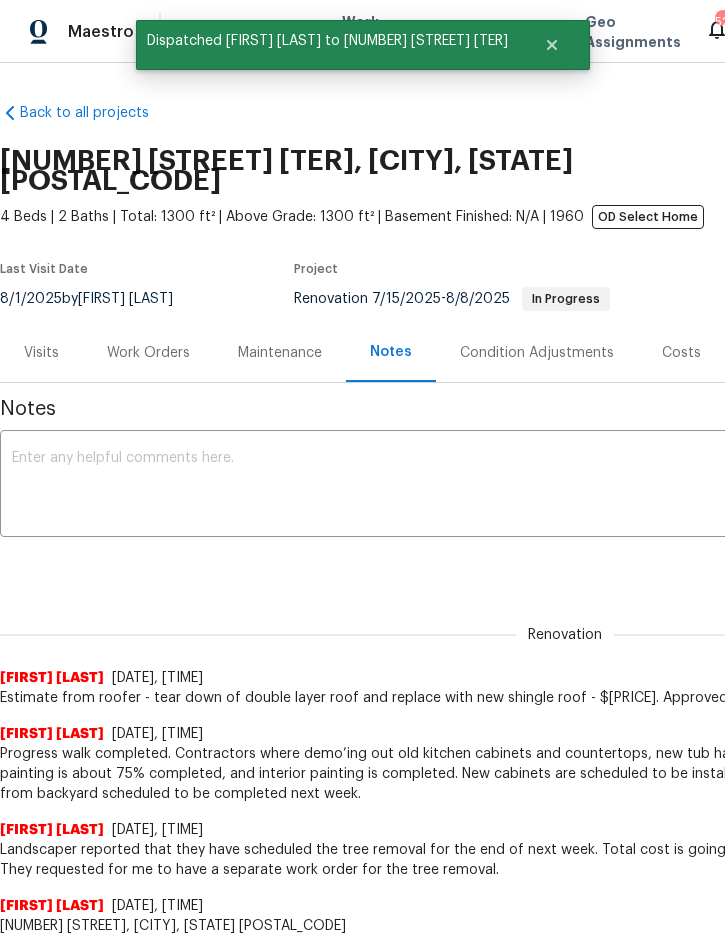 click at bounding box center (565, 486) 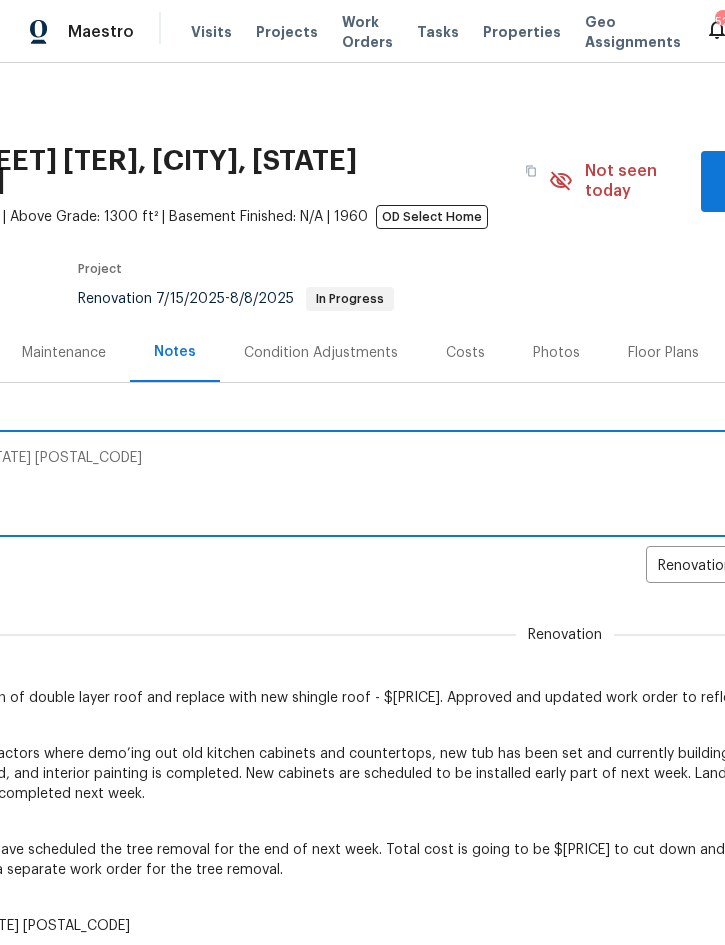 scroll, scrollTop: 0, scrollLeft: 219, axis: horizontal 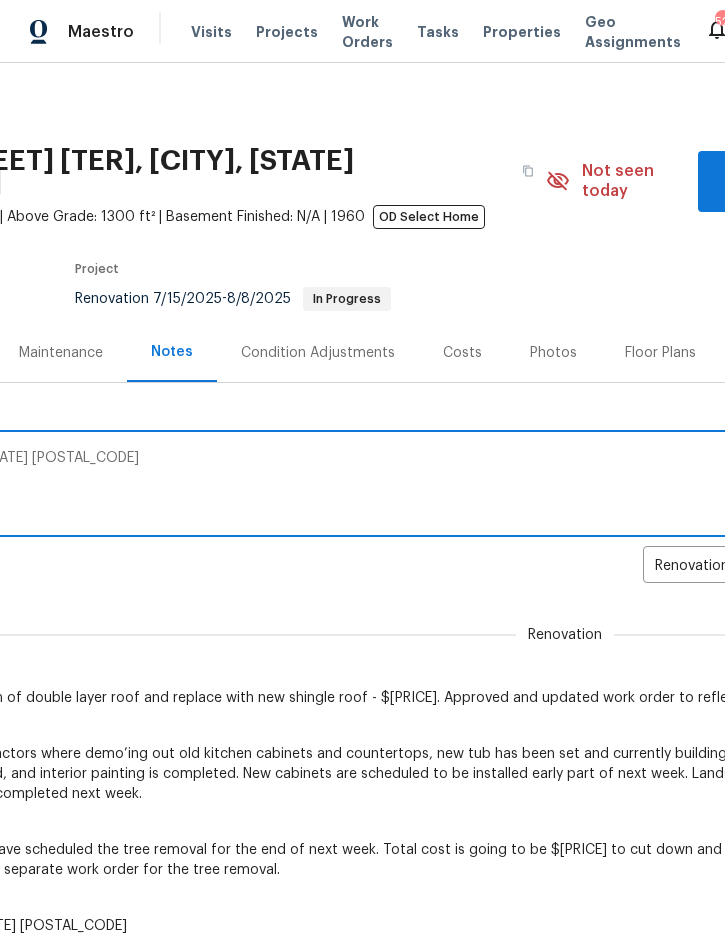 click on "[NUMBER] [STREET], [CITY], [STATE] [POSTAL_CODE]" at bounding box center (346, 486) 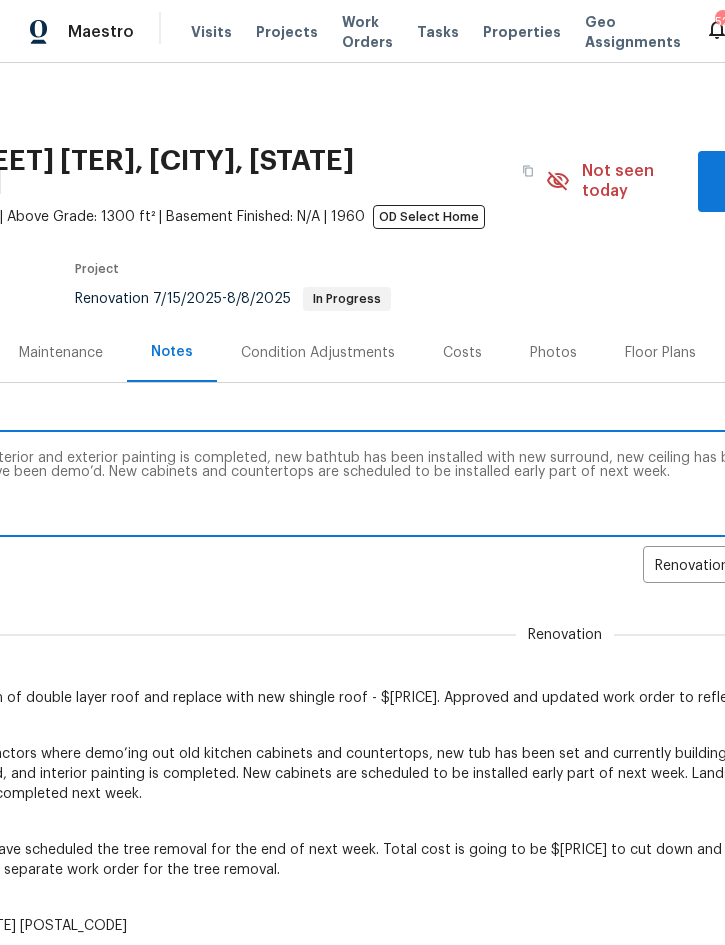 click on "Progress walk completed. All interior and exterior painting is completed, new bathtub has been installed with new surround, new ceiling has been installed in laundry room, and kitchen cabinets have been demo’d. New cabinets and countertops are scheduled to be installed early part of next week." at bounding box center [346, 486] 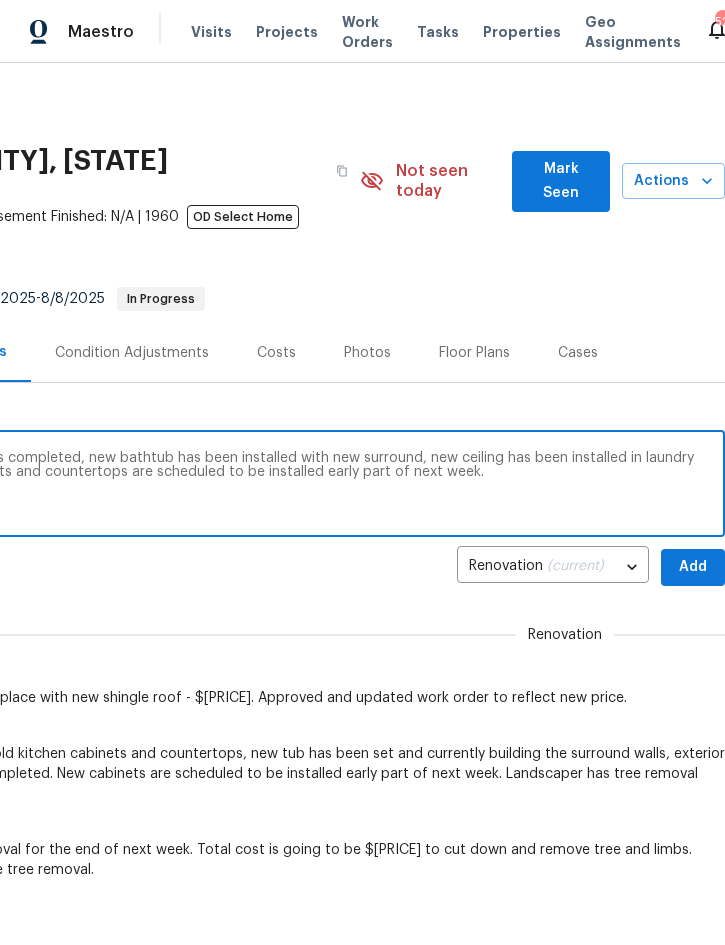 scroll, scrollTop: 0, scrollLeft: 405, axis: horizontal 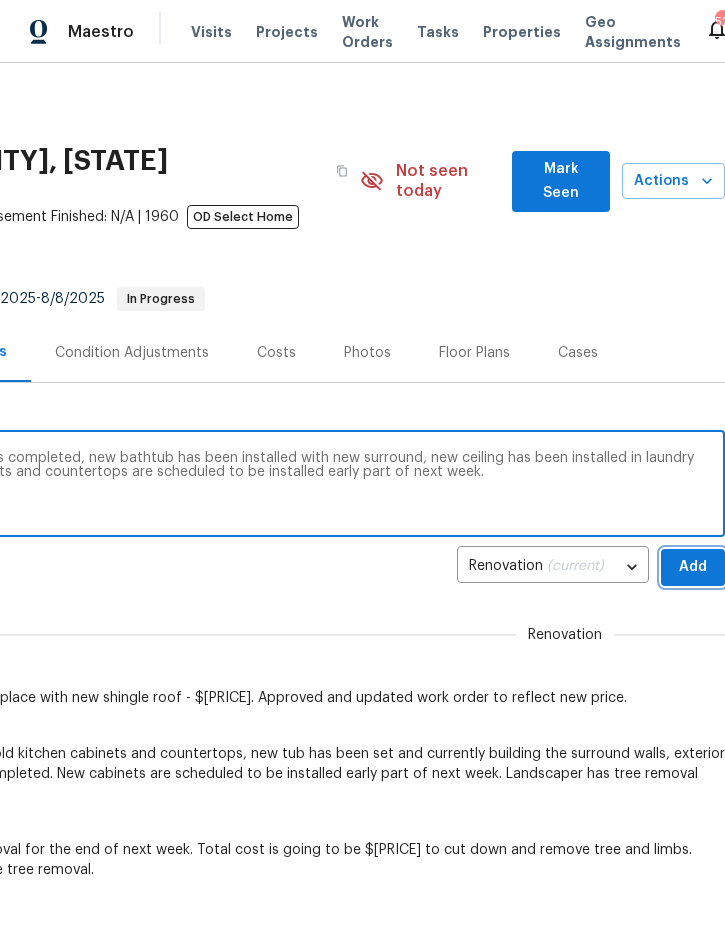 click on "Add" at bounding box center [693, 567] 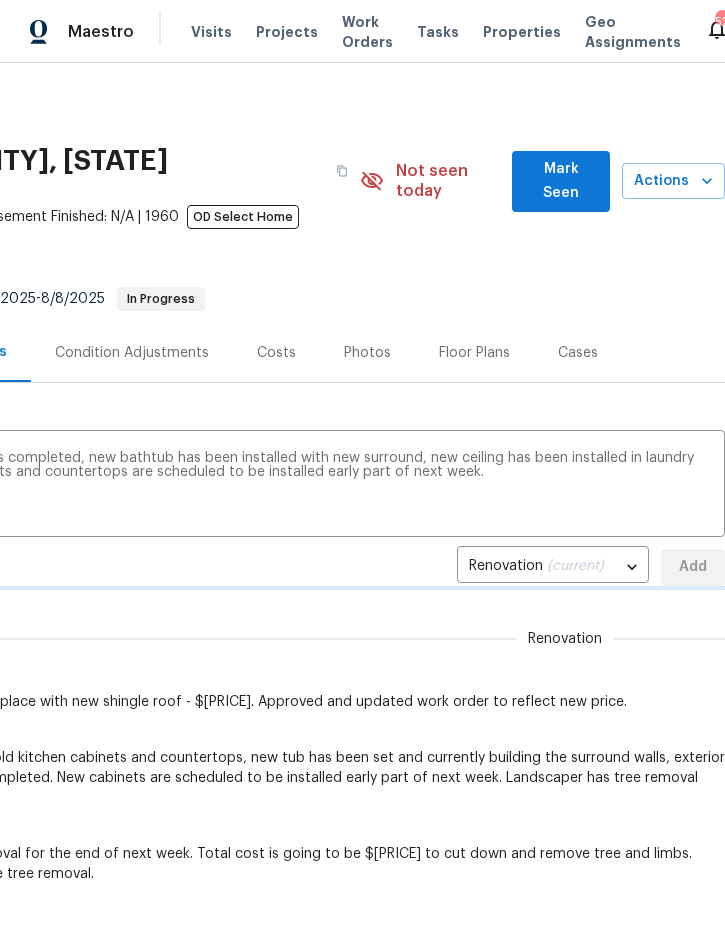 type 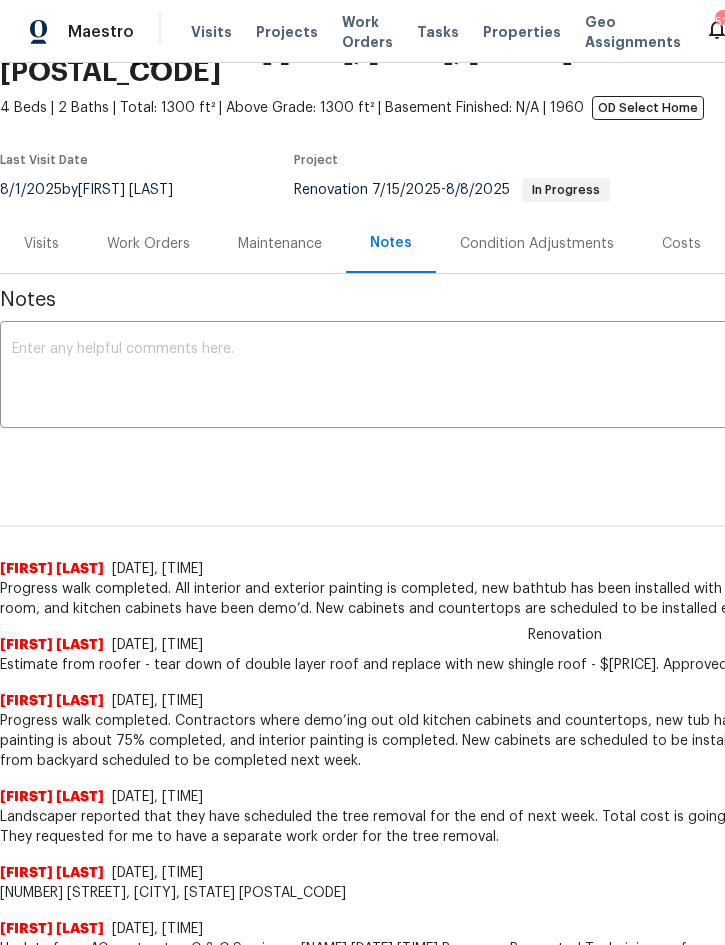 scroll, scrollTop: 109, scrollLeft: 0, axis: vertical 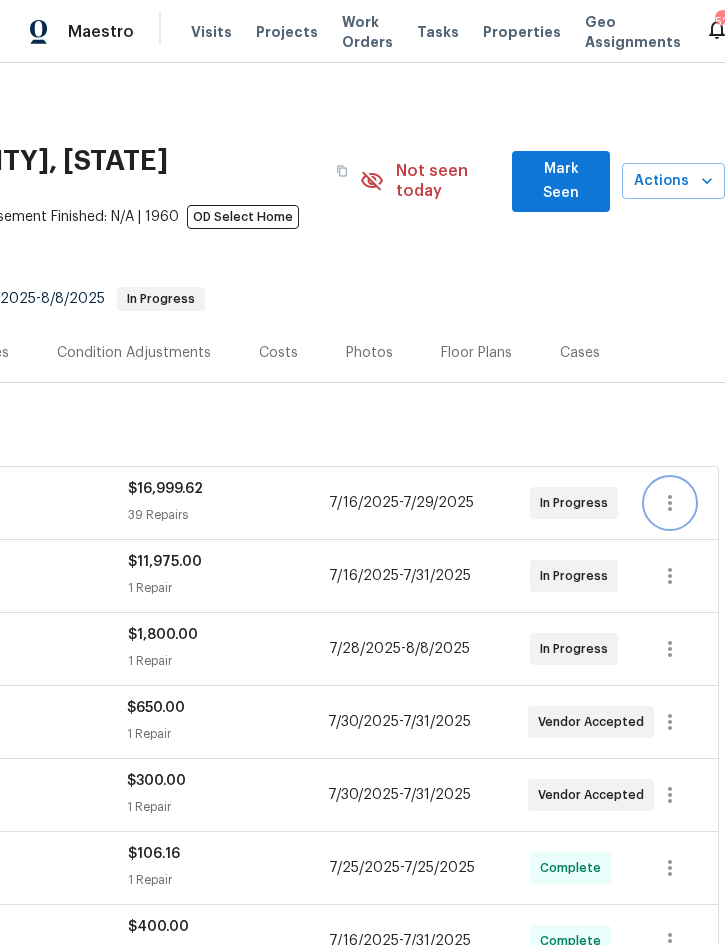 click at bounding box center (670, 503) 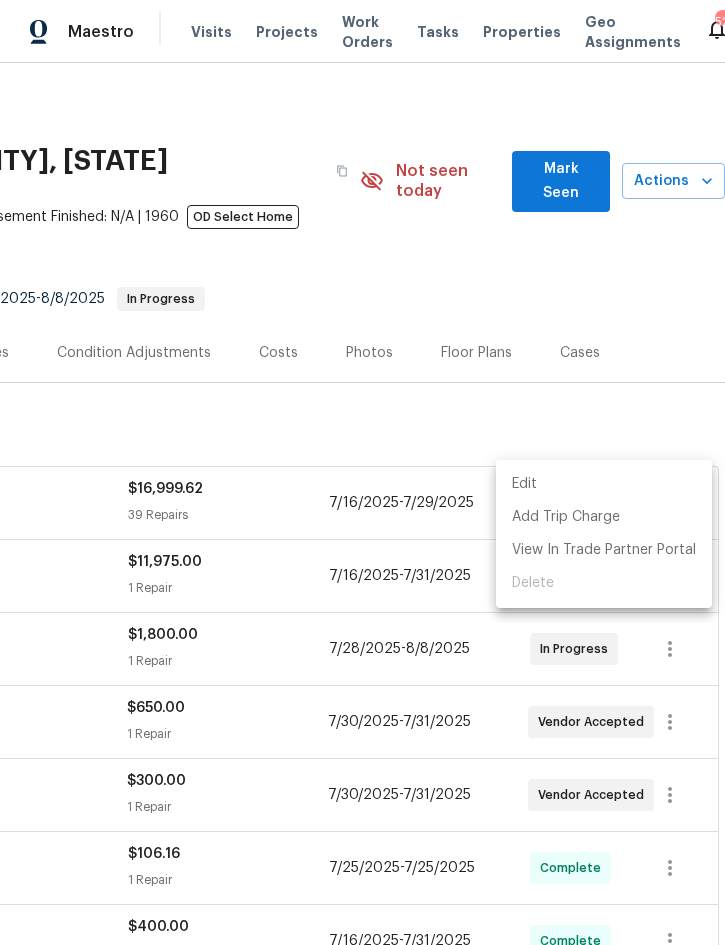 click on "Edit" at bounding box center (604, 484) 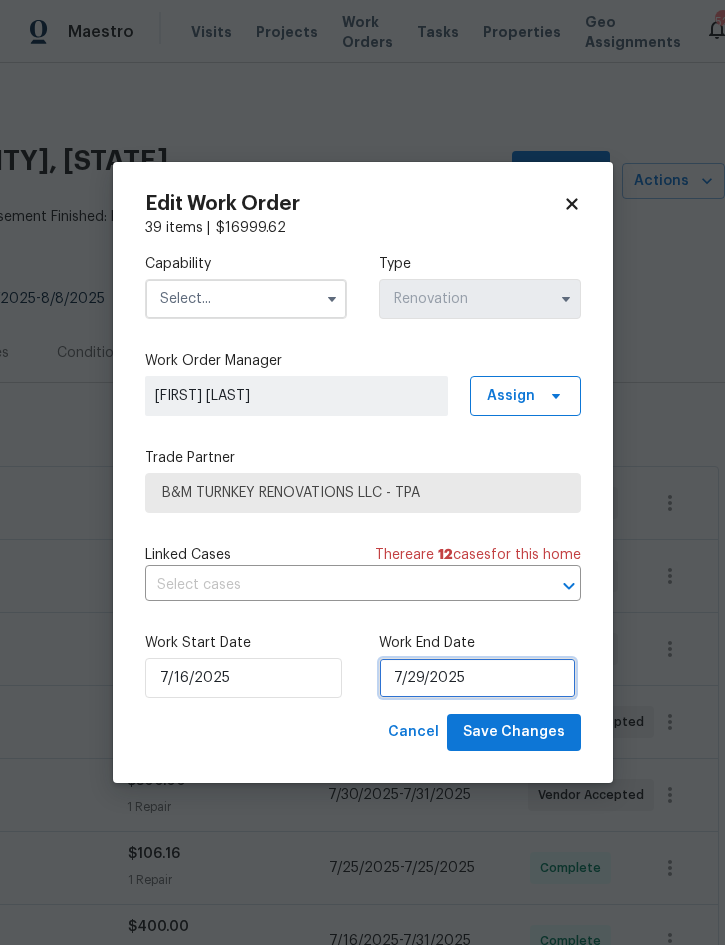 click on "7/29/2025" at bounding box center [477, 678] 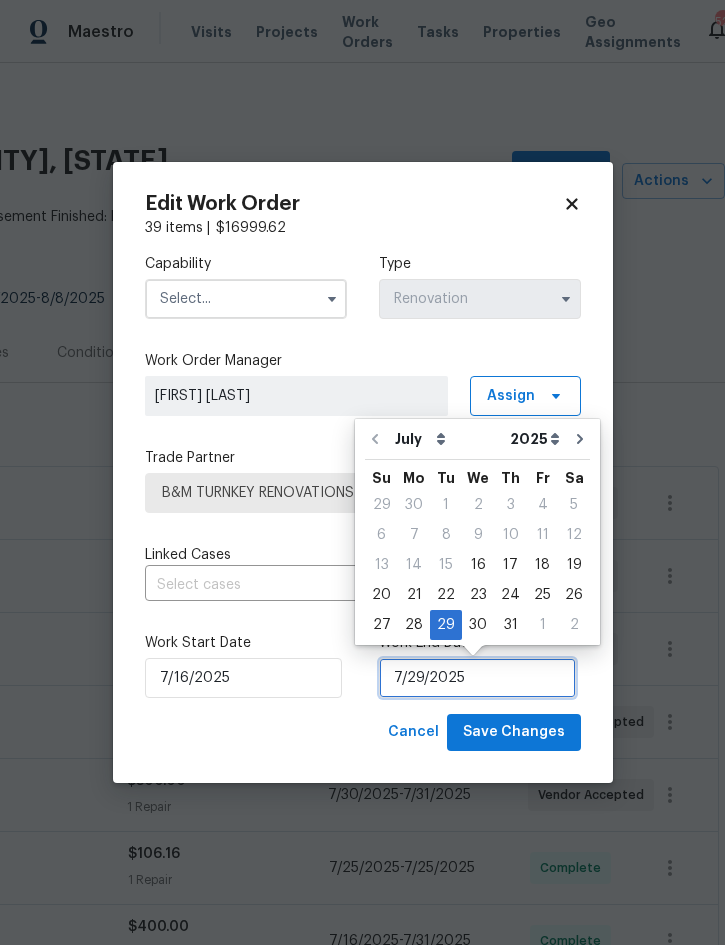 scroll, scrollTop: 55, scrollLeft: 0, axis: vertical 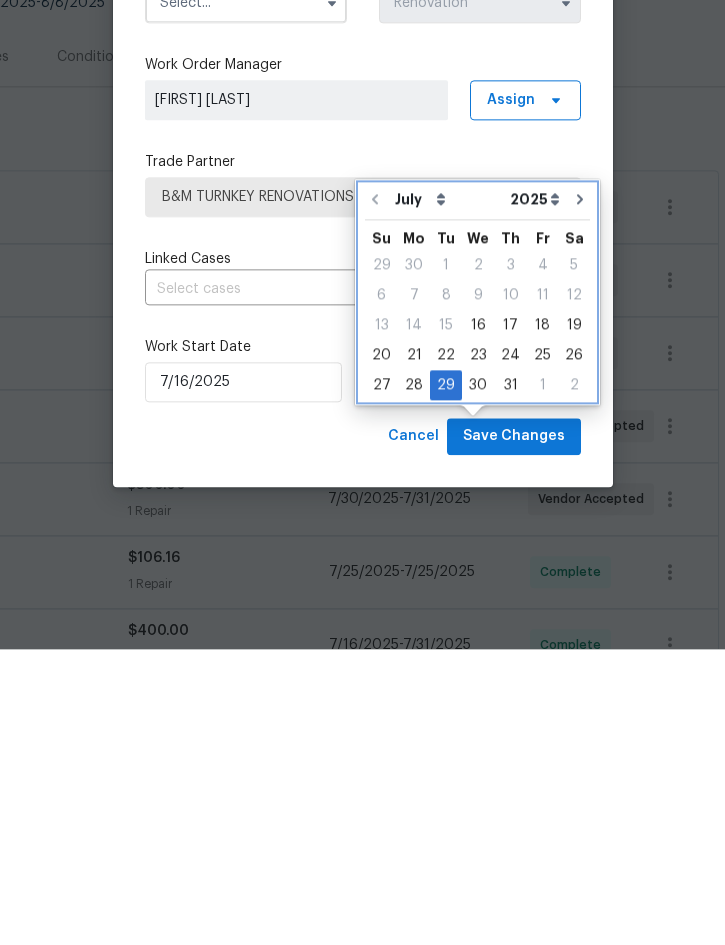 click 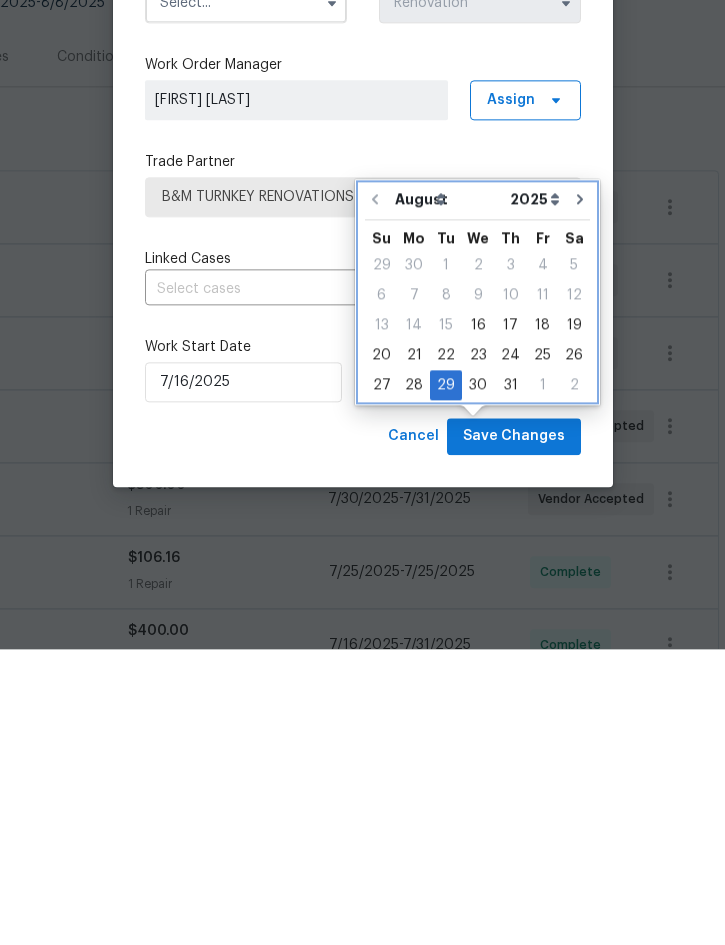 scroll, scrollTop: 56, scrollLeft: 0, axis: vertical 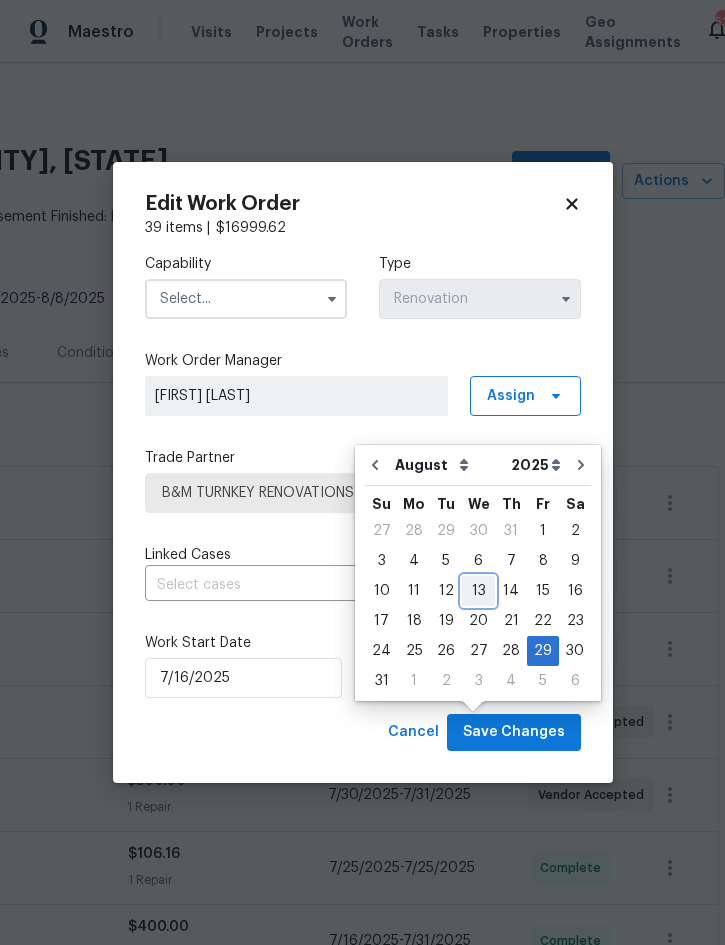 click on "13" at bounding box center (478, 591) 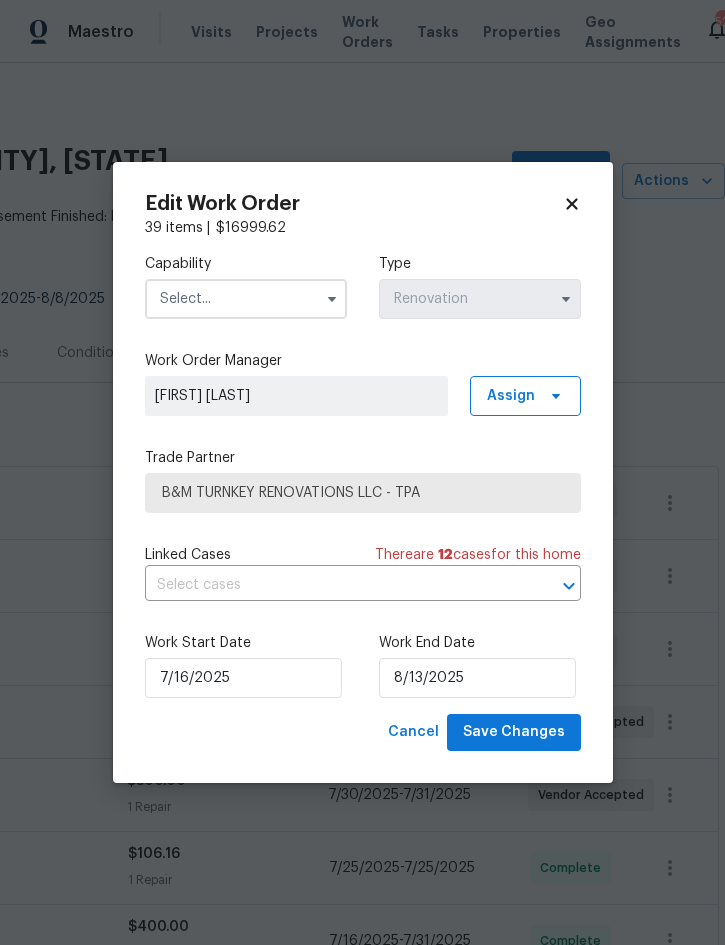 click at bounding box center [246, 299] 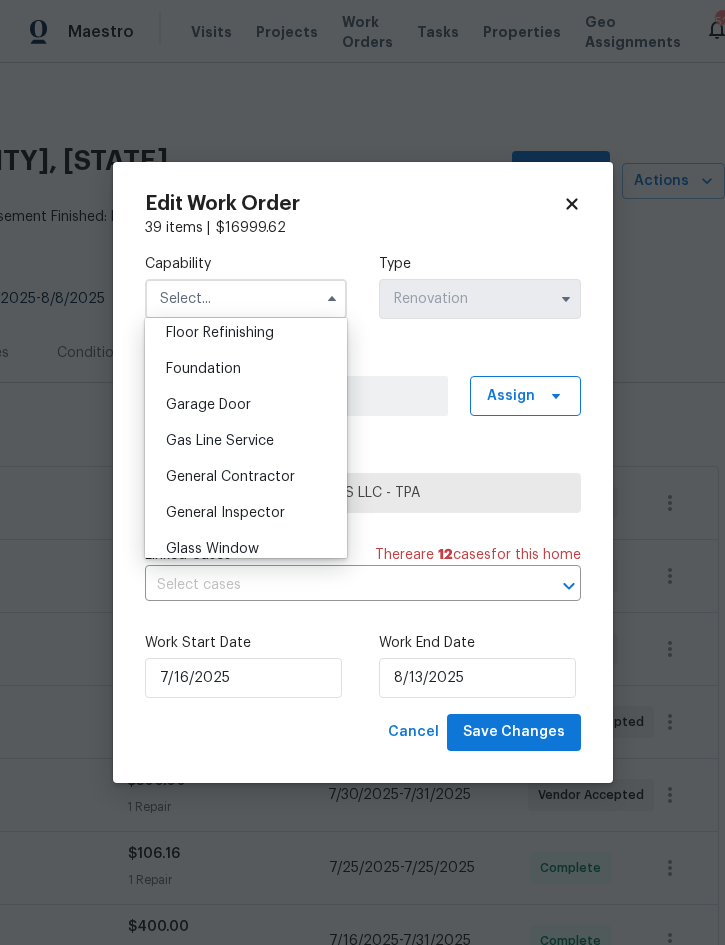 scroll, scrollTop: 845, scrollLeft: 0, axis: vertical 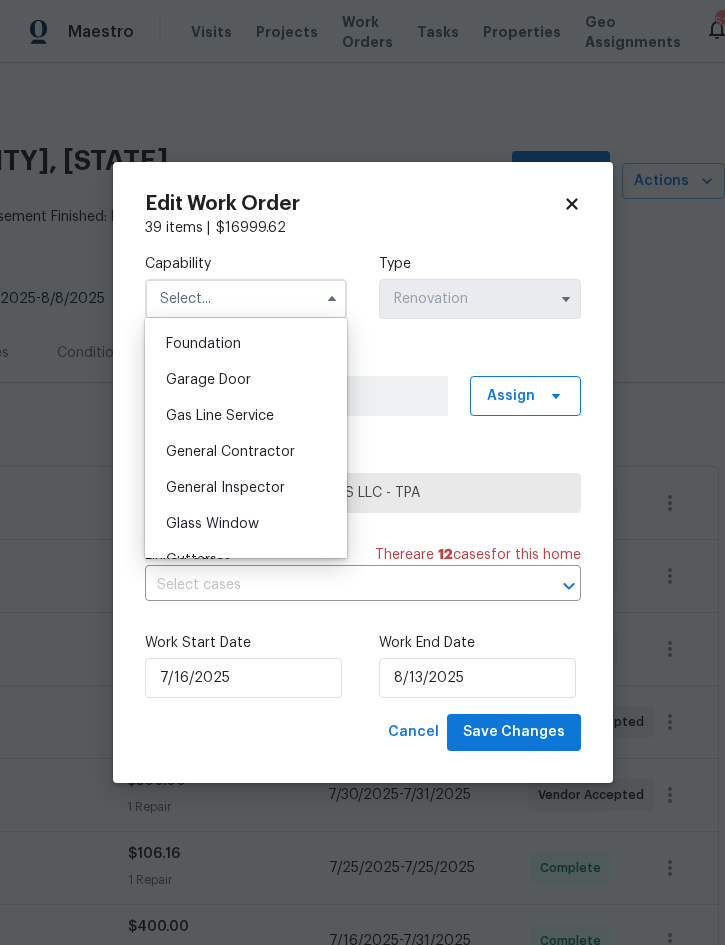 click on "General Contractor" at bounding box center [230, 452] 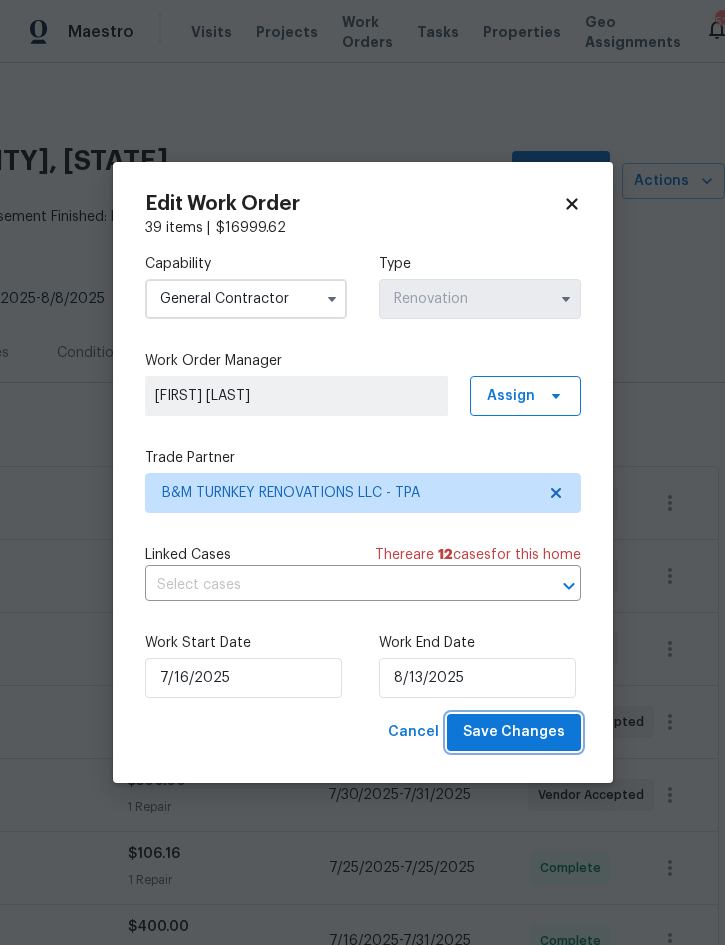 click on "Save Changes" at bounding box center (514, 732) 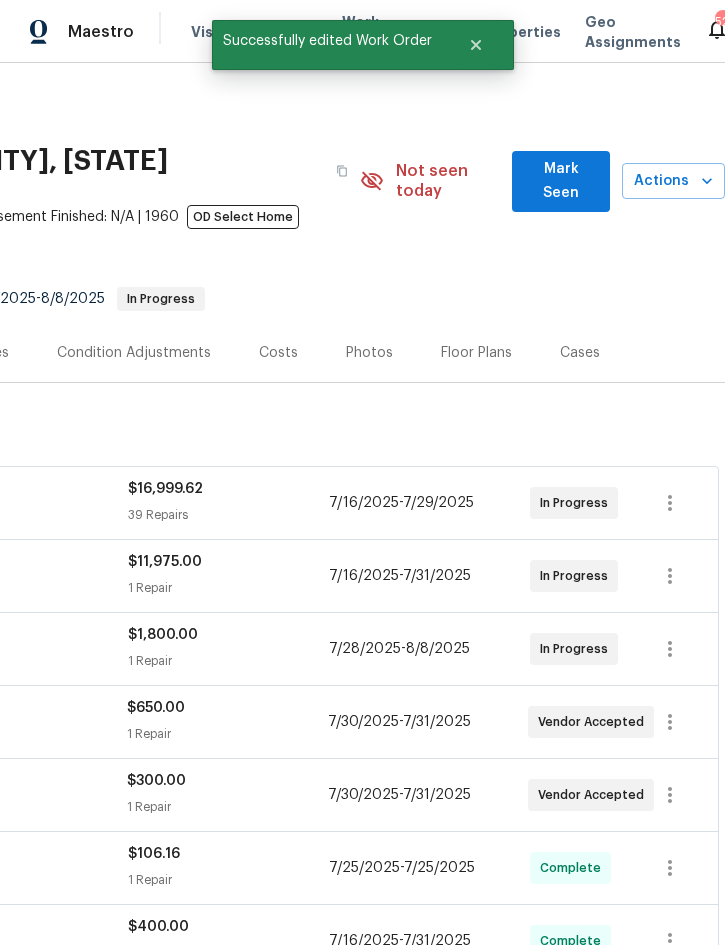 scroll, scrollTop: 0, scrollLeft: 405, axis: horizontal 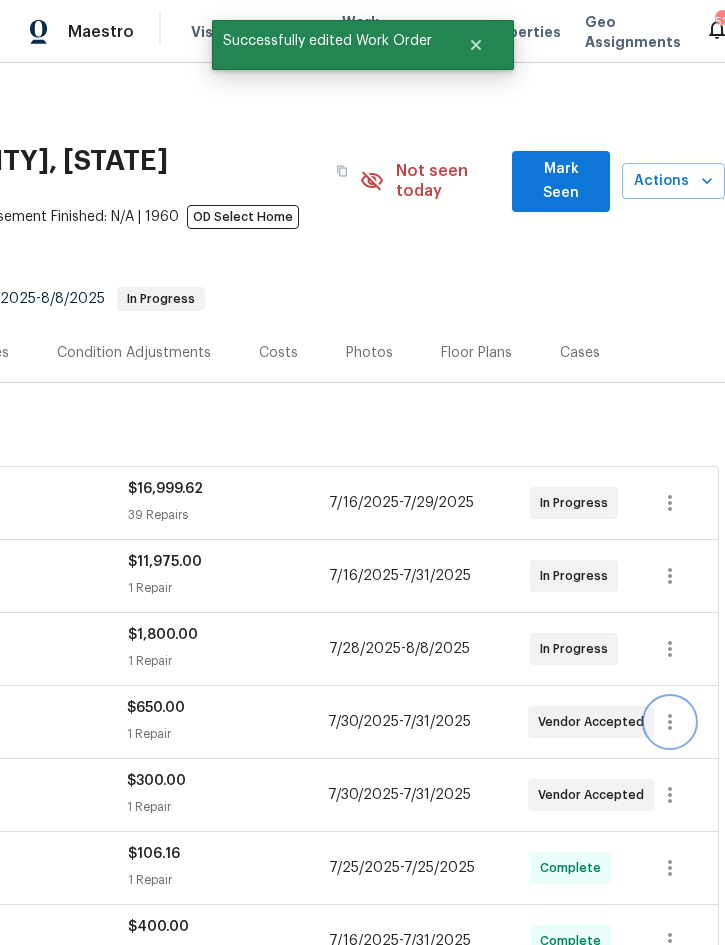 click at bounding box center [670, 722] 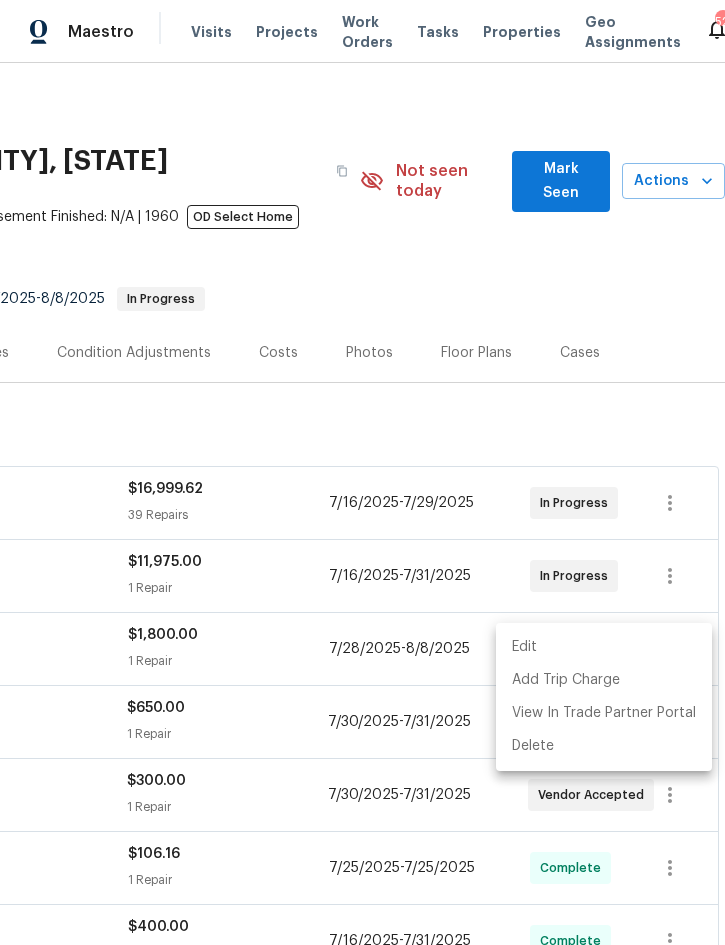 click on "Edit" at bounding box center [604, 647] 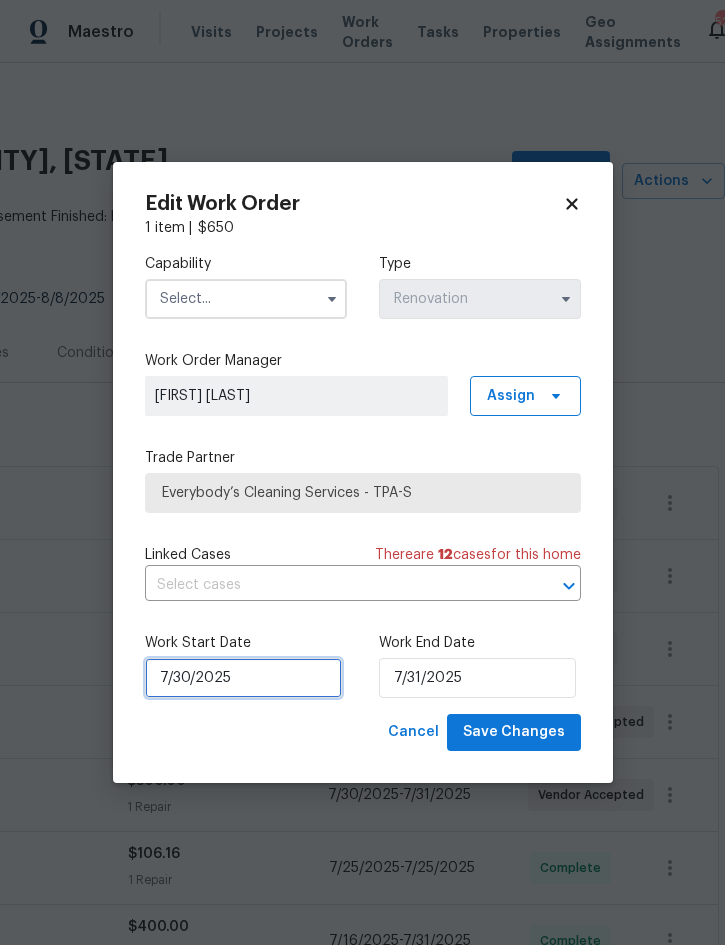 click on "7/30/2025" at bounding box center [243, 678] 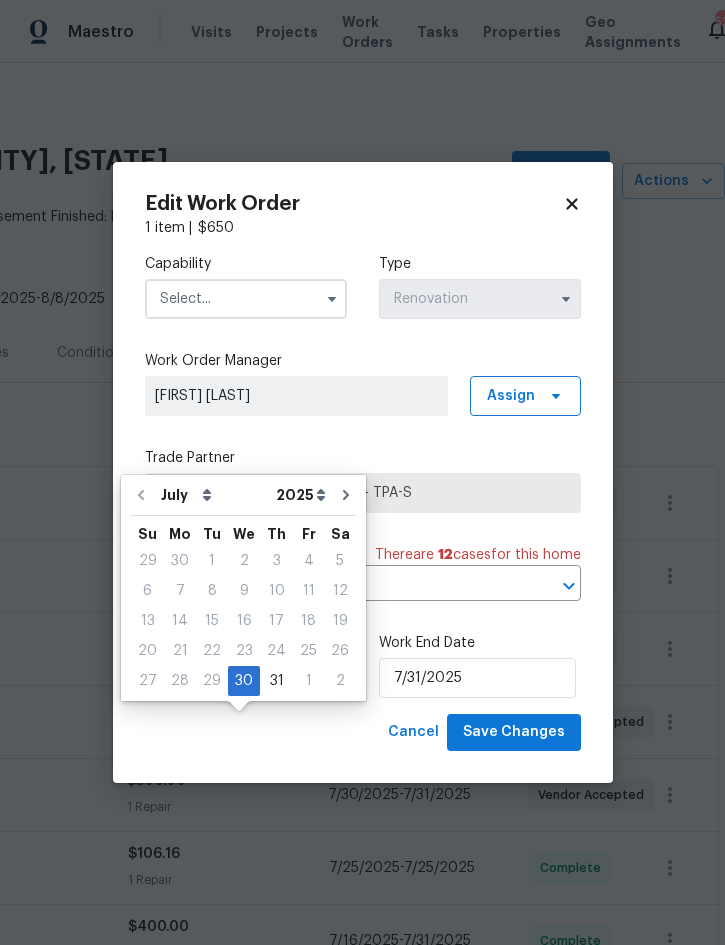 scroll, scrollTop: 55, scrollLeft: 0, axis: vertical 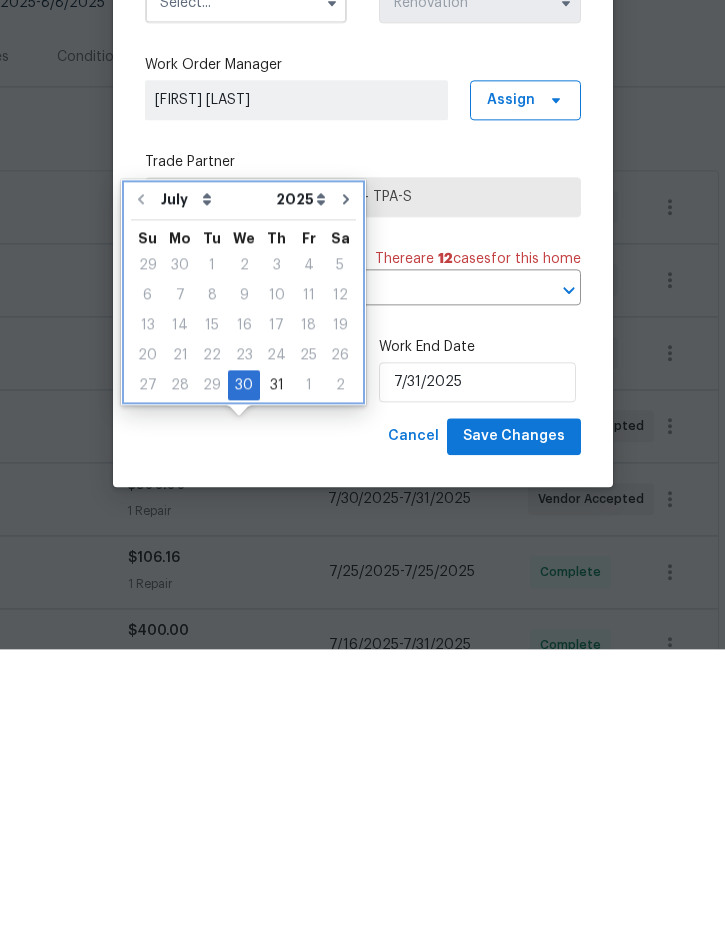 click 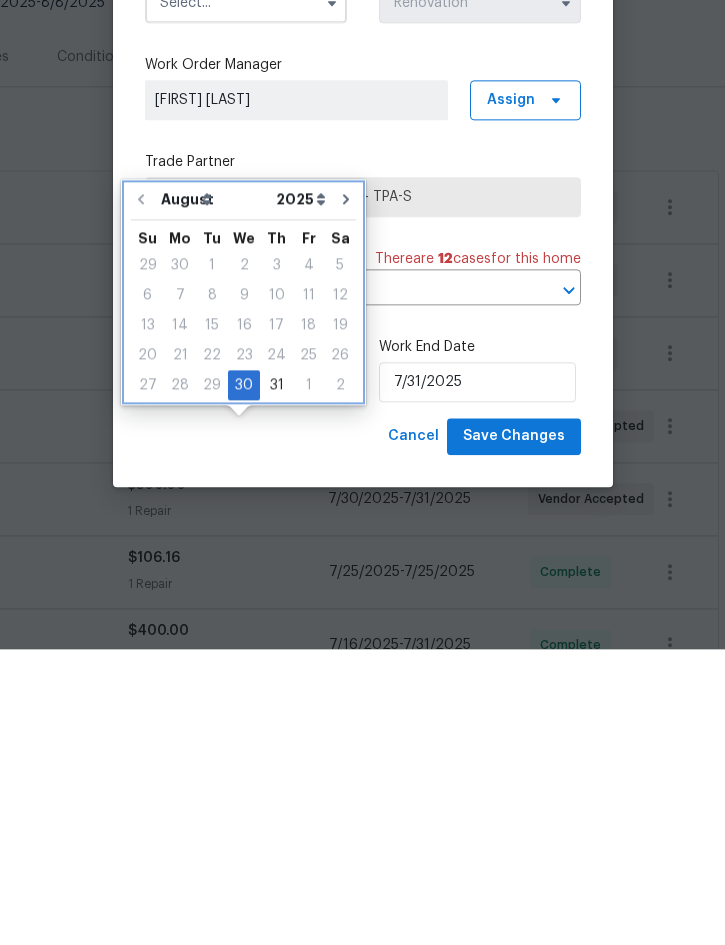 type on "8/30/2025" 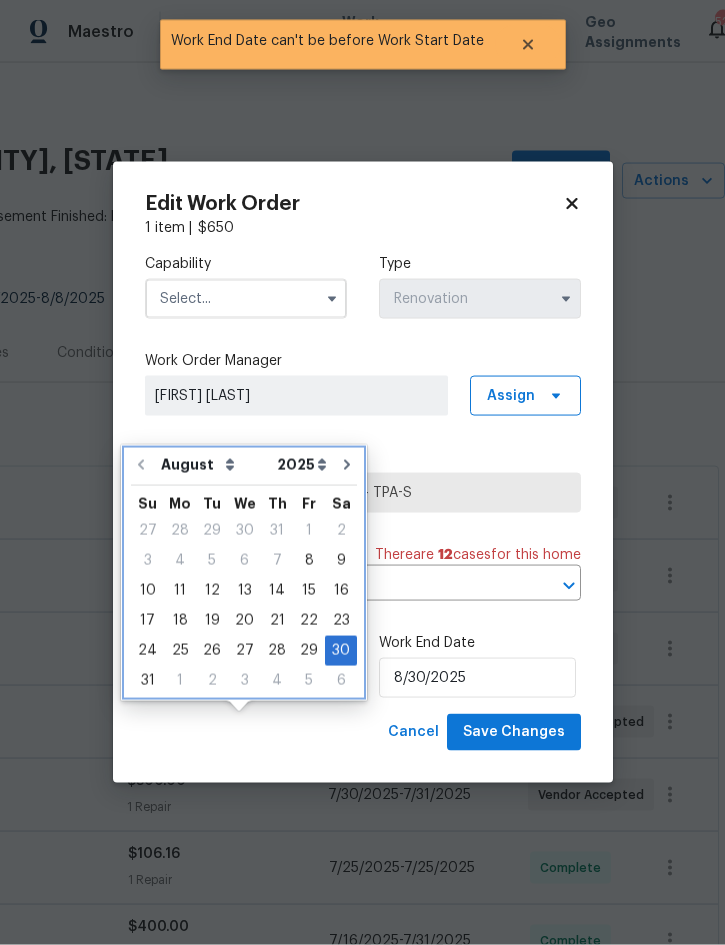scroll, scrollTop: 56, scrollLeft: 0, axis: vertical 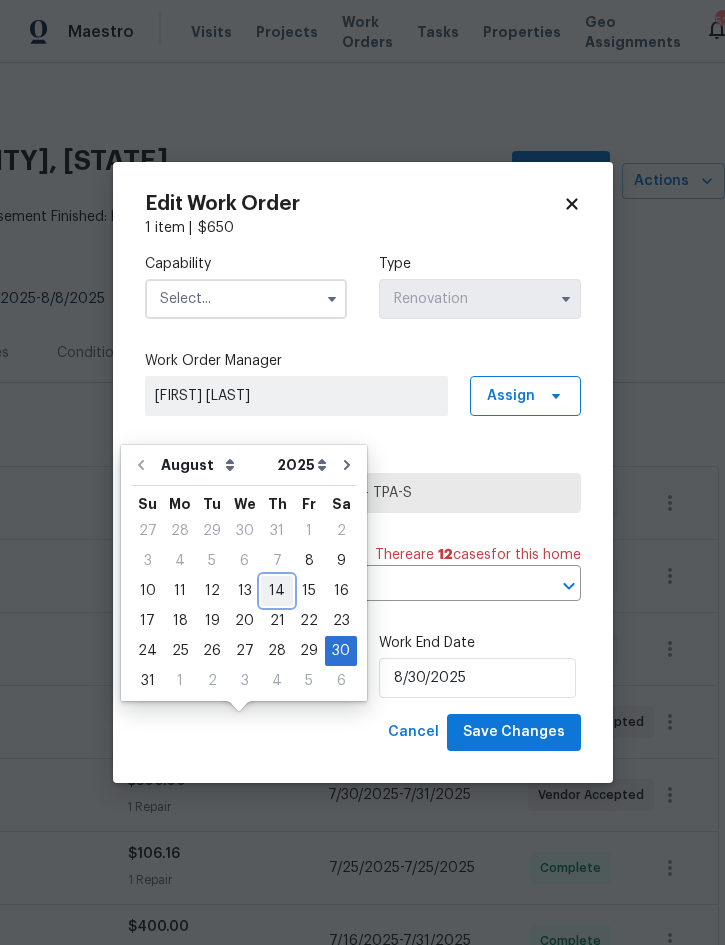click on "14" at bounding box center (277, 591) 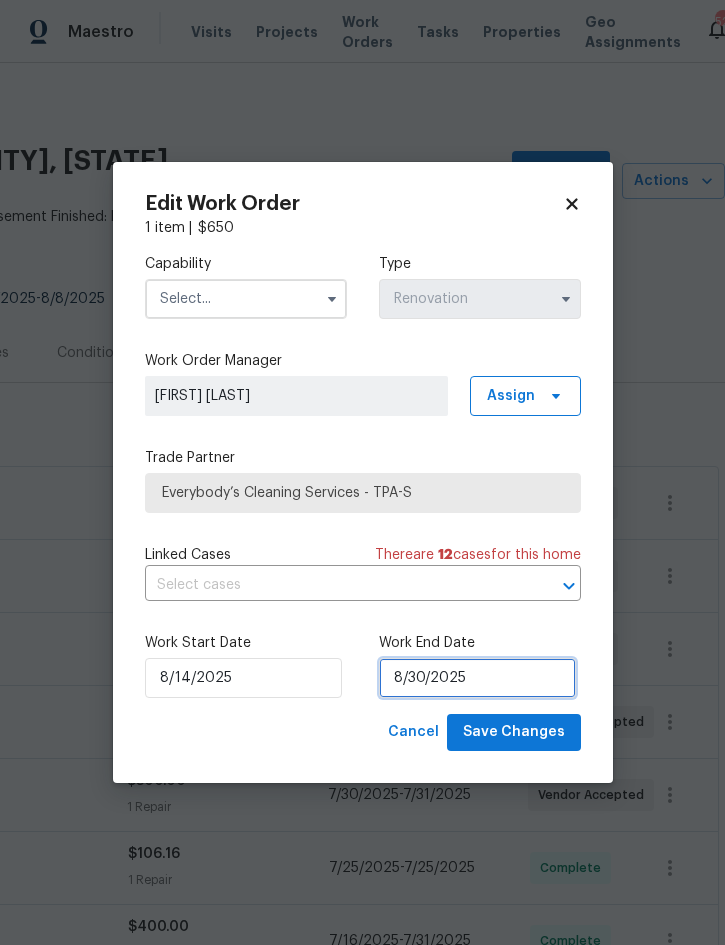 click on "8/30/2025" at bounding box center [477, 678] 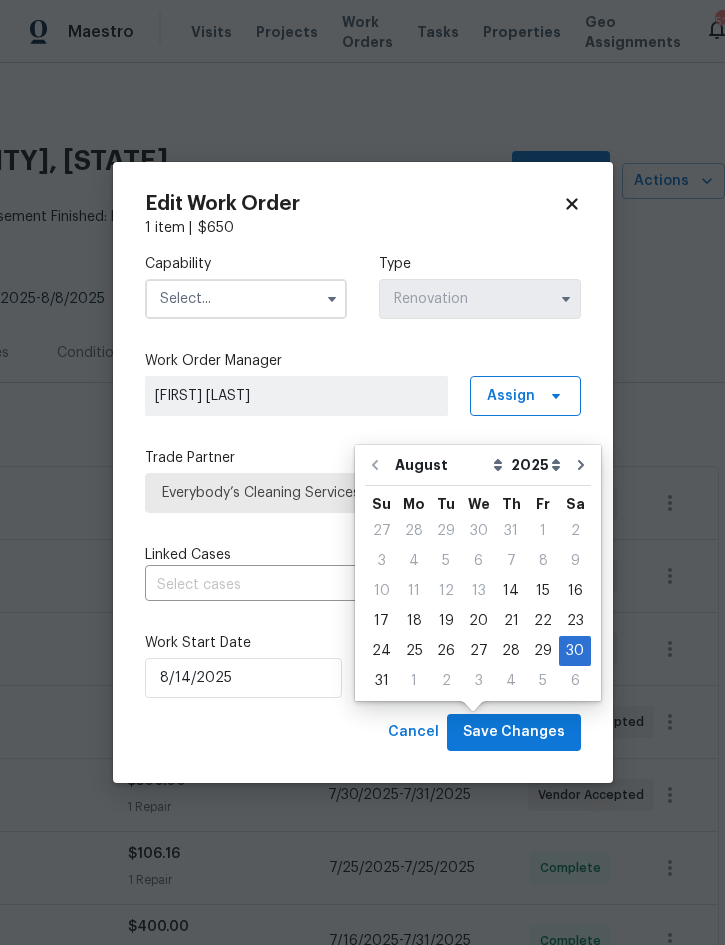 scroll, scrollTop: 55, scrollLeft: 0, axis: vertical 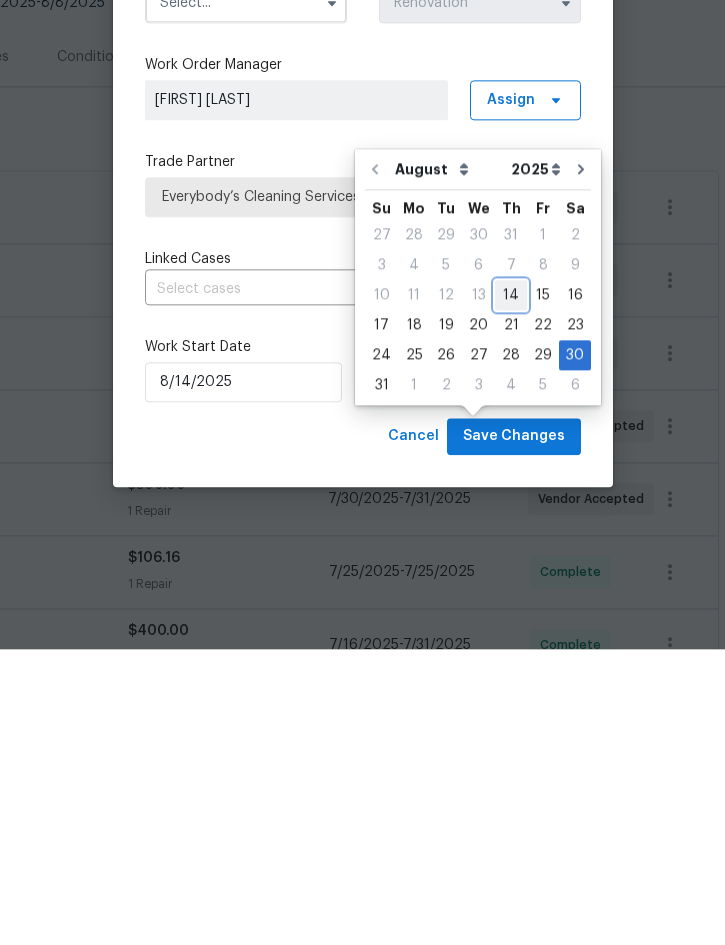 click on "14" at bounding box center (511, 591) 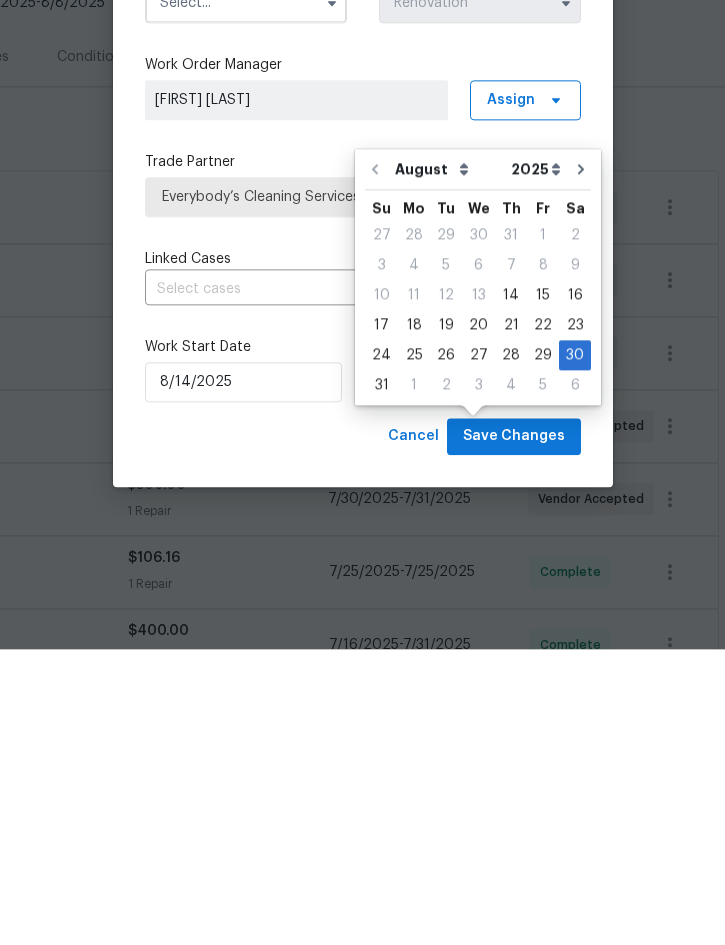 type on "8/14/2025" 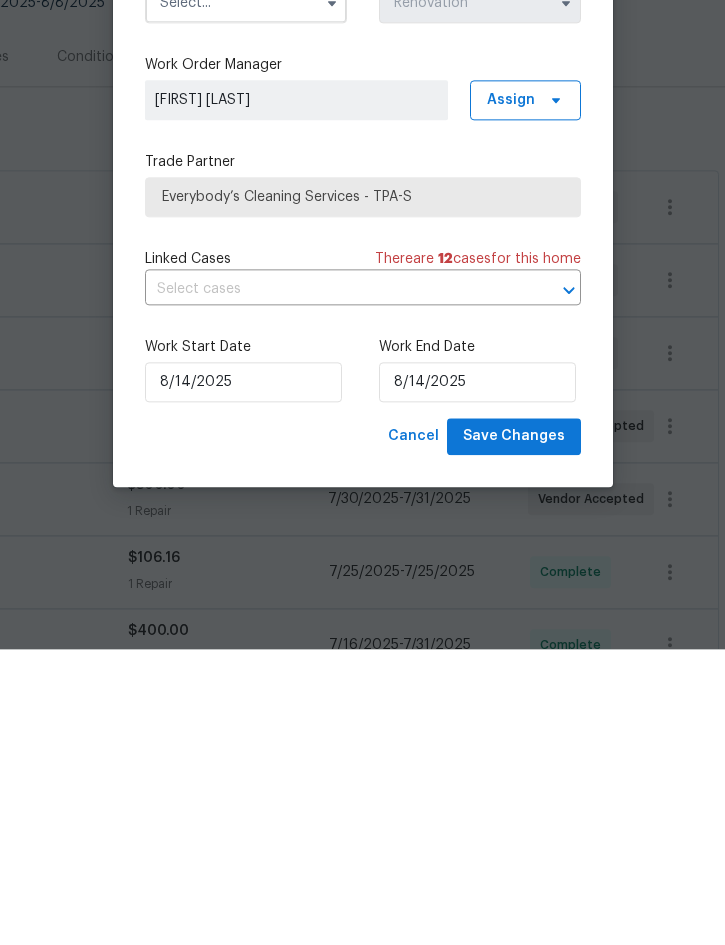 scroll, scrollTop: 56, scrollLeft: 0, axis: vertical 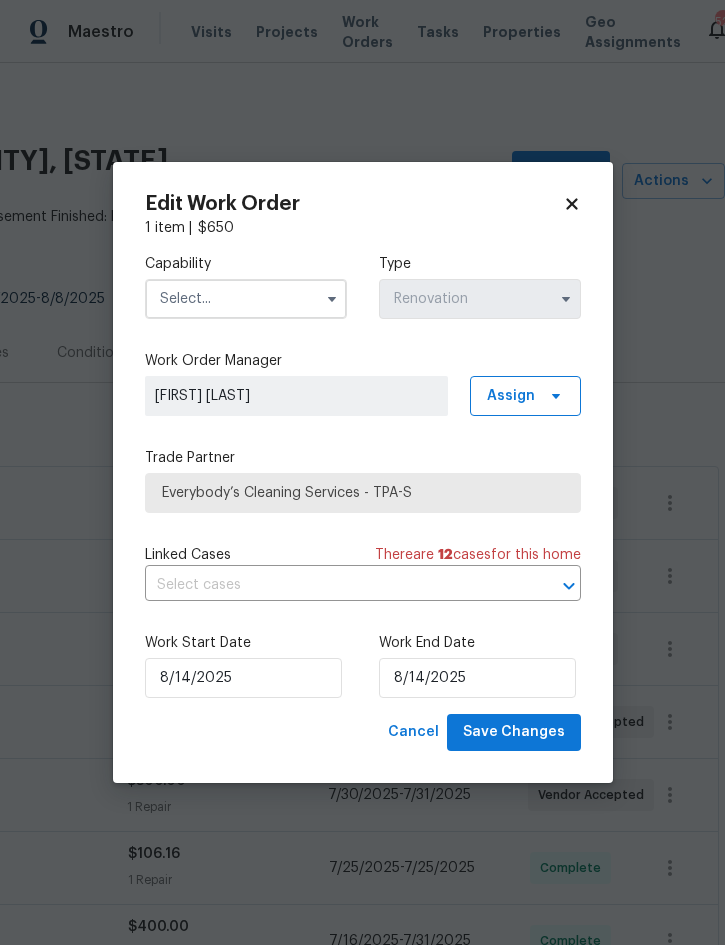 click at bounding box center [246, 299] 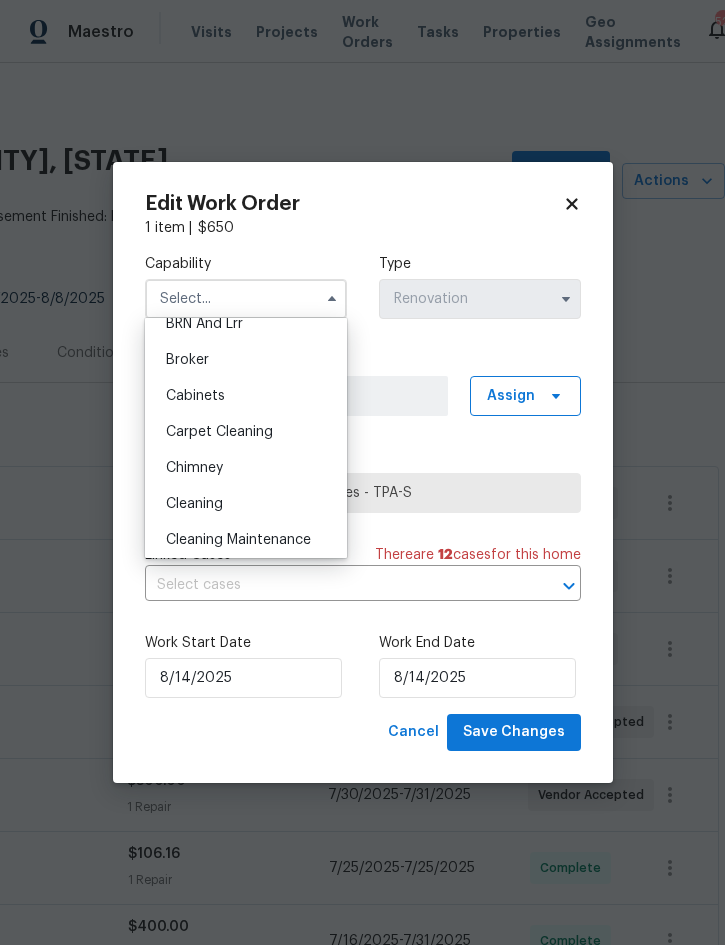 scroll, scrollTop: 132, scrollLeft: 0, axis: vertical 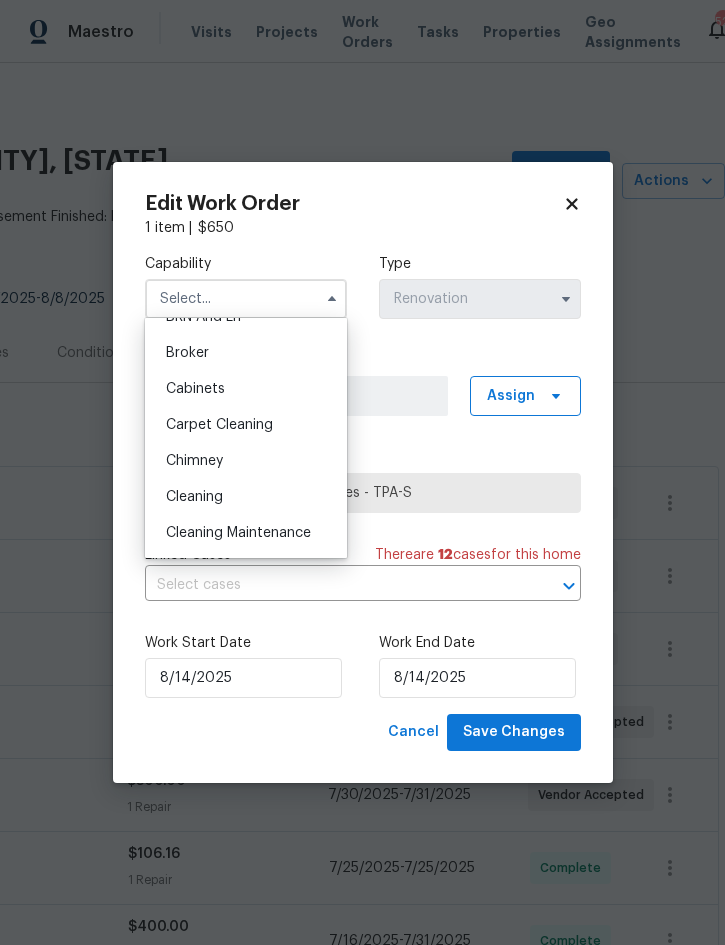 click on "Cleaning" at bounding box center (246, 497) 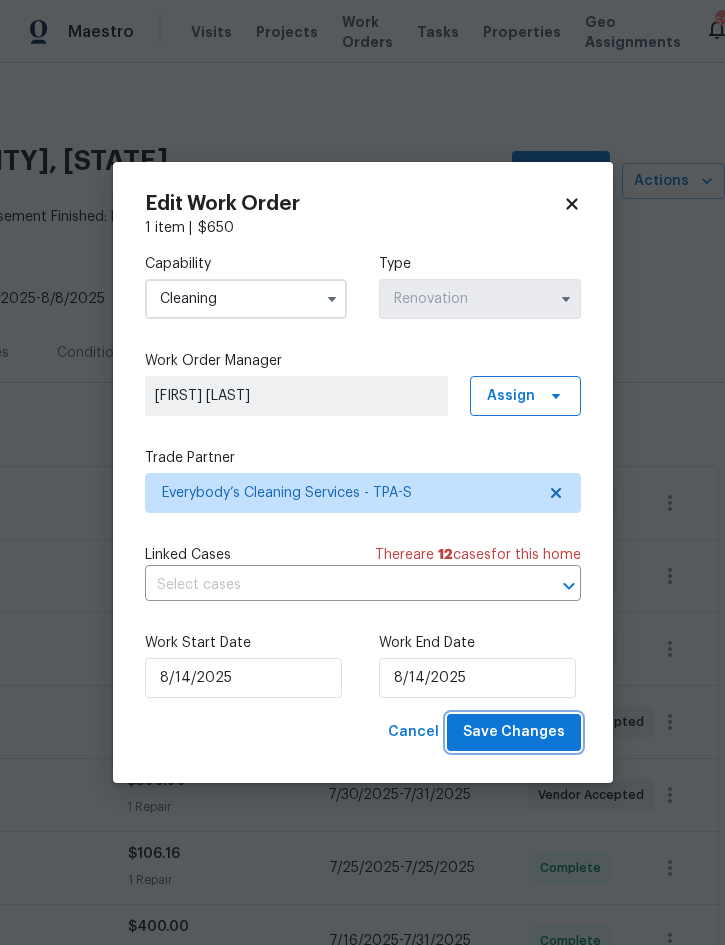 click on "Save Changes" at bounding box center (514, 732) 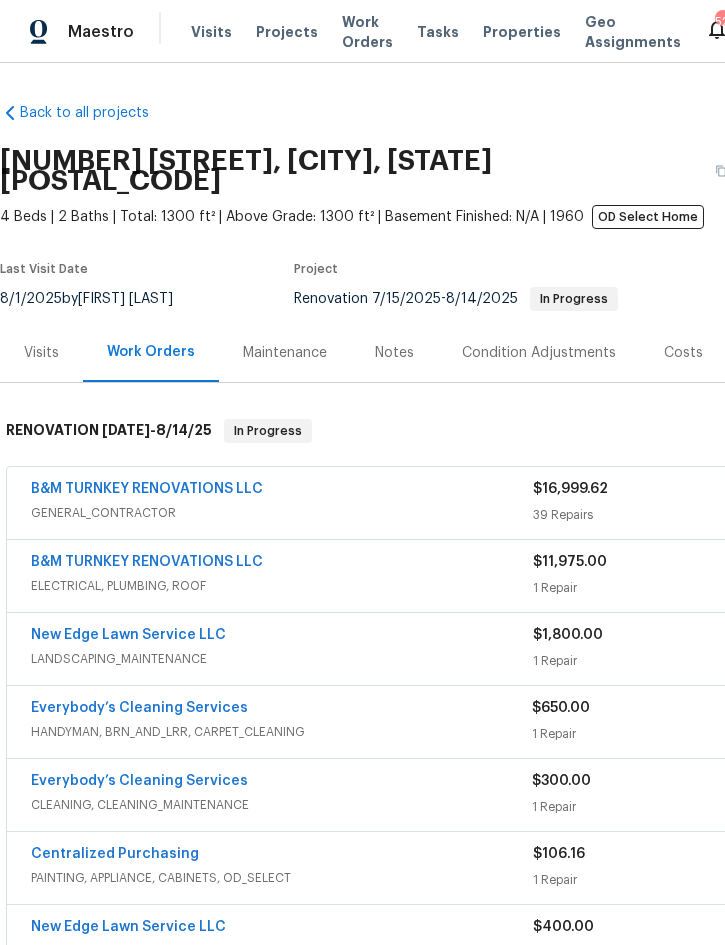 scroll, scrollTop: 0, scrollLeft: 0, axis: both 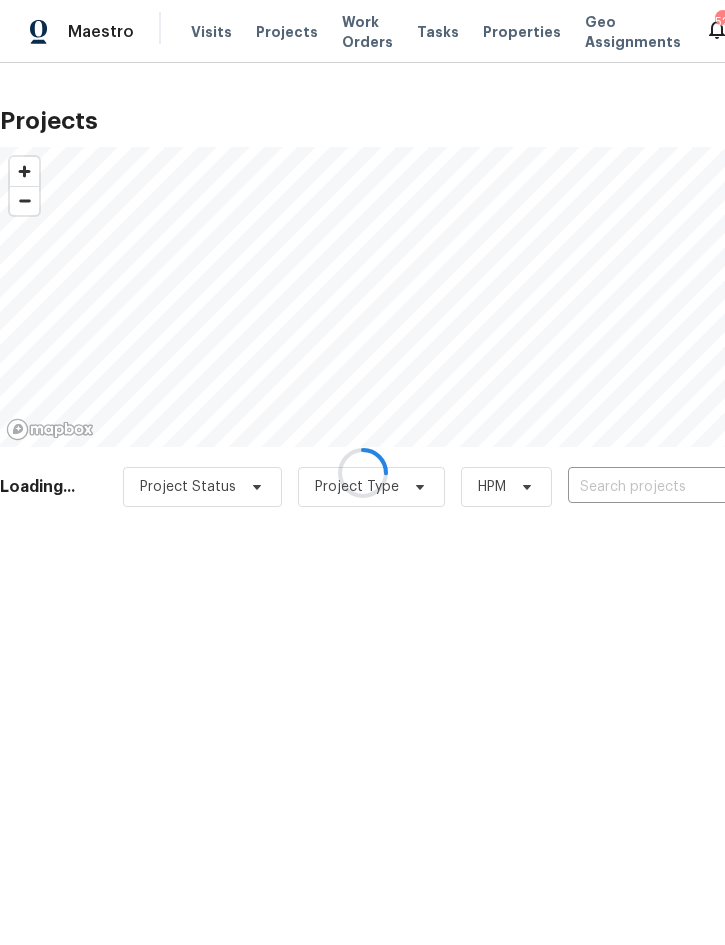 click at bounding box center (362, 472) 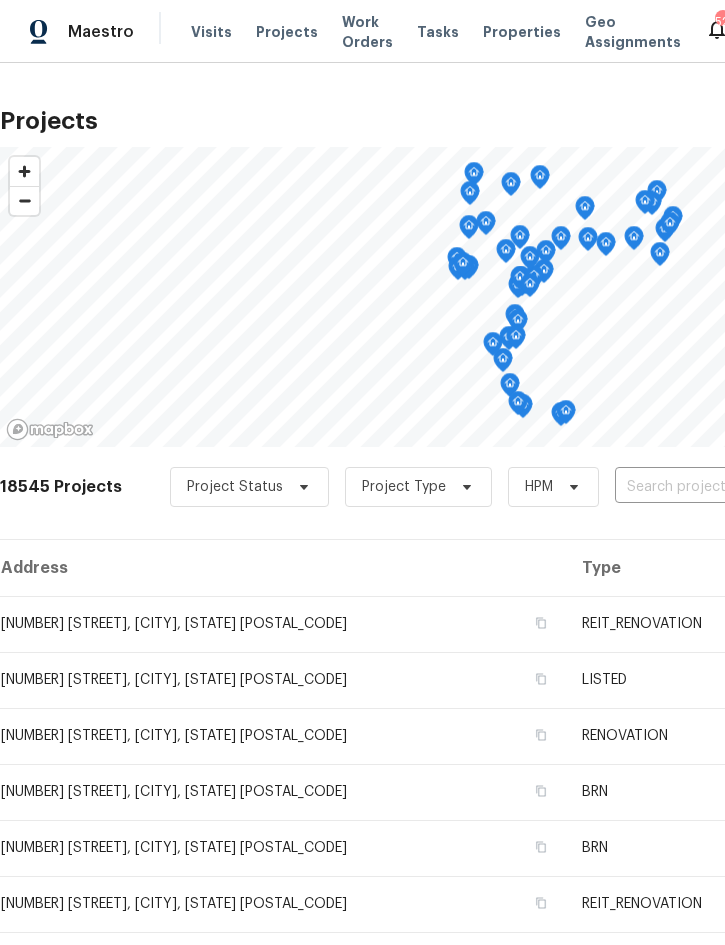 click at bounding box center [729, 487] 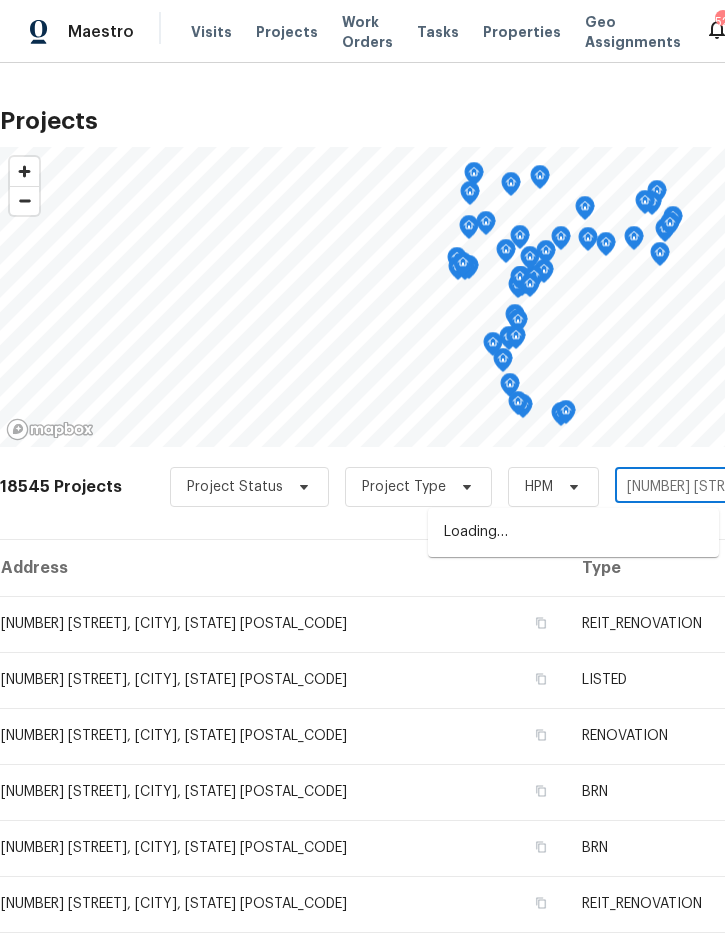 type on "249 maj" 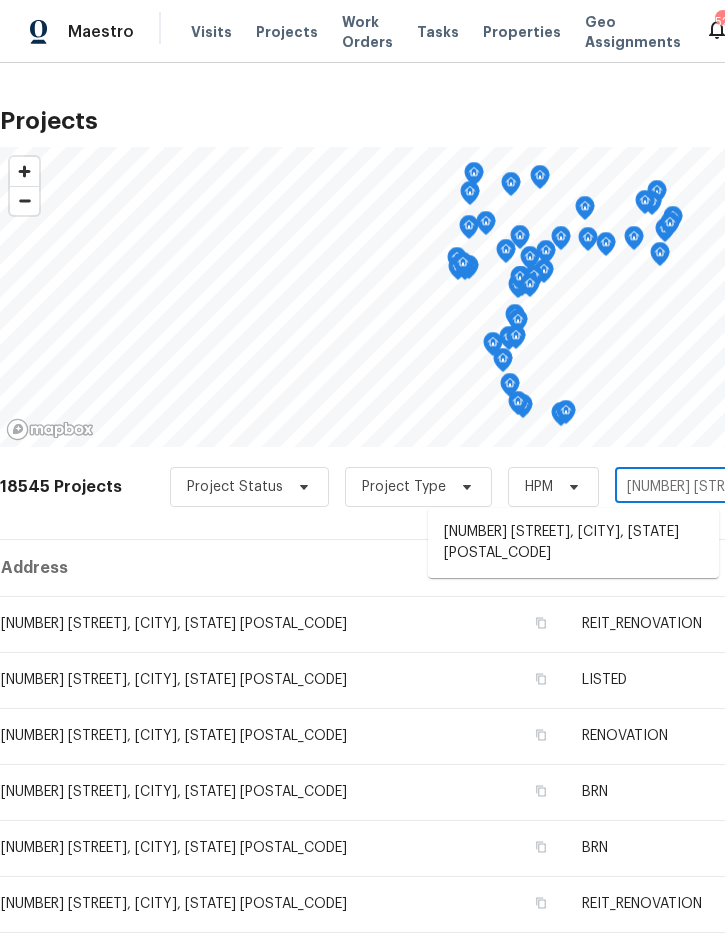 click on "249 Majestic Gardens Ln, Winter Haven, FL 33880" at bounding box center [573, 543] 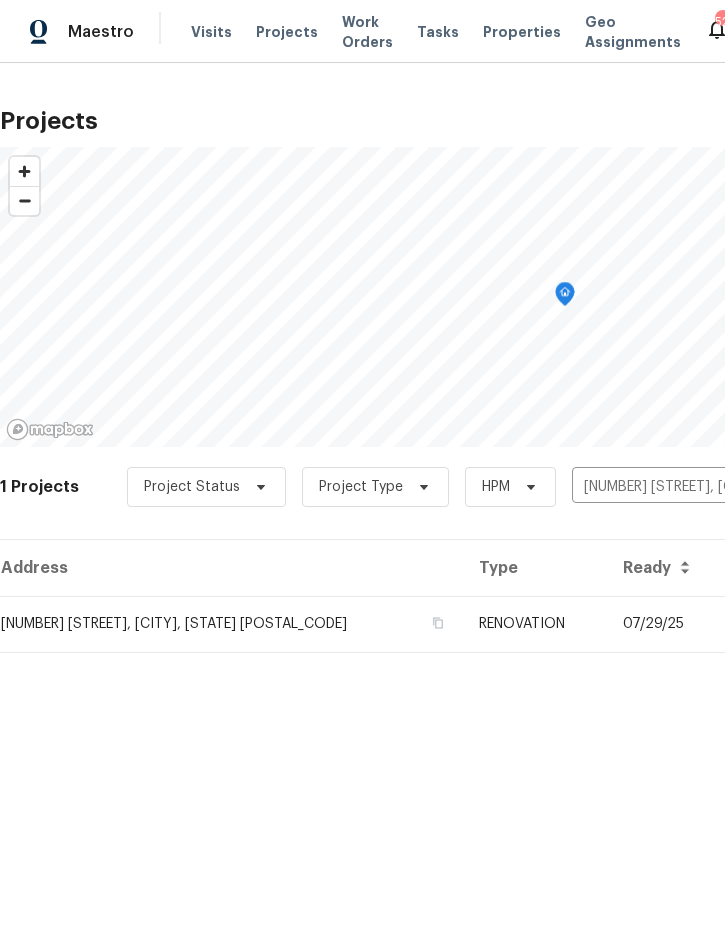 click on "RENOVATION" at bounding box center [535, 624] 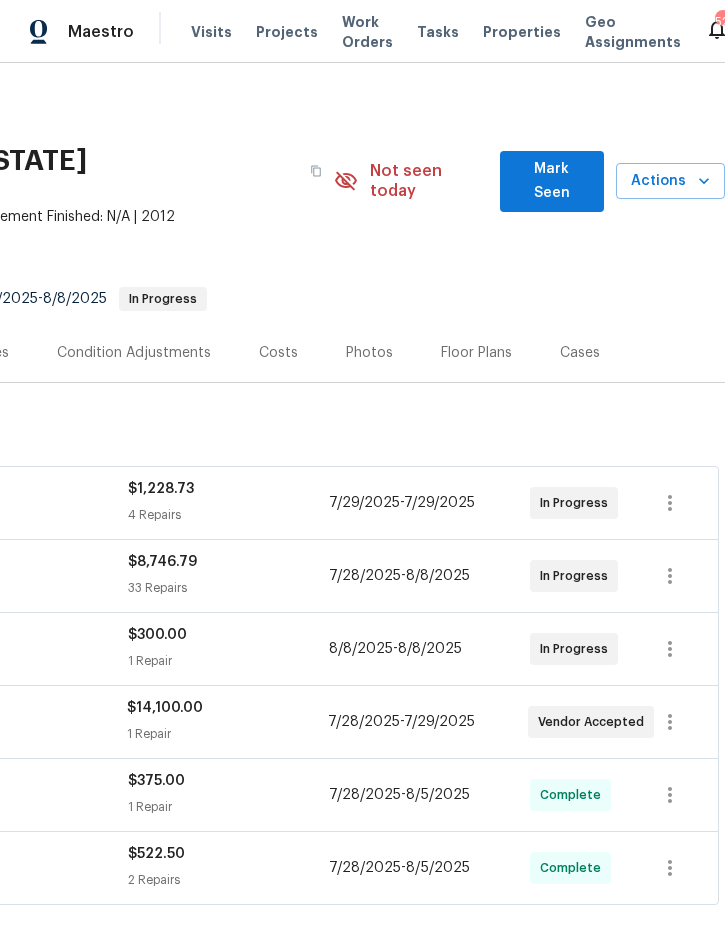 scroll, scrollTop: 0, scrollLeft: 405, axis: horizontal 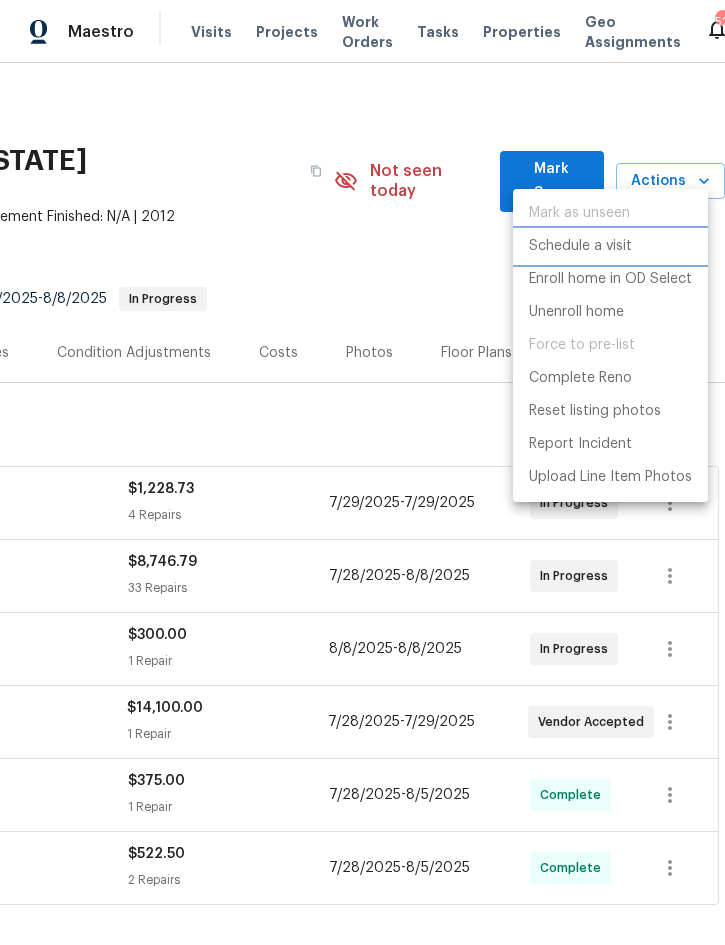click on "Schedule a visit" at bounding box center (580, 246) 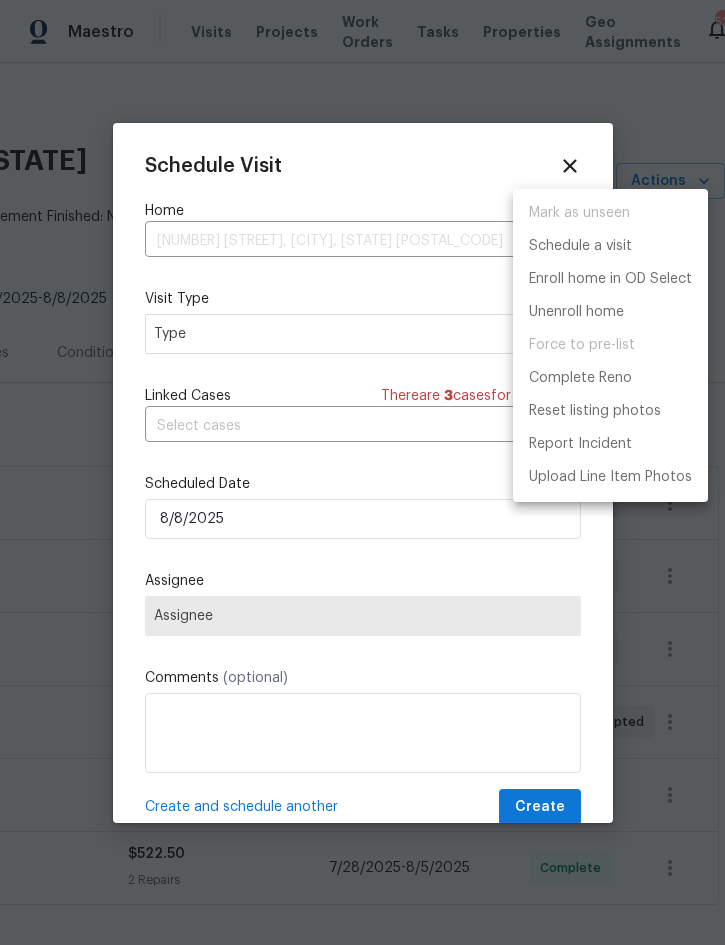click at bounding box center (362, 472) 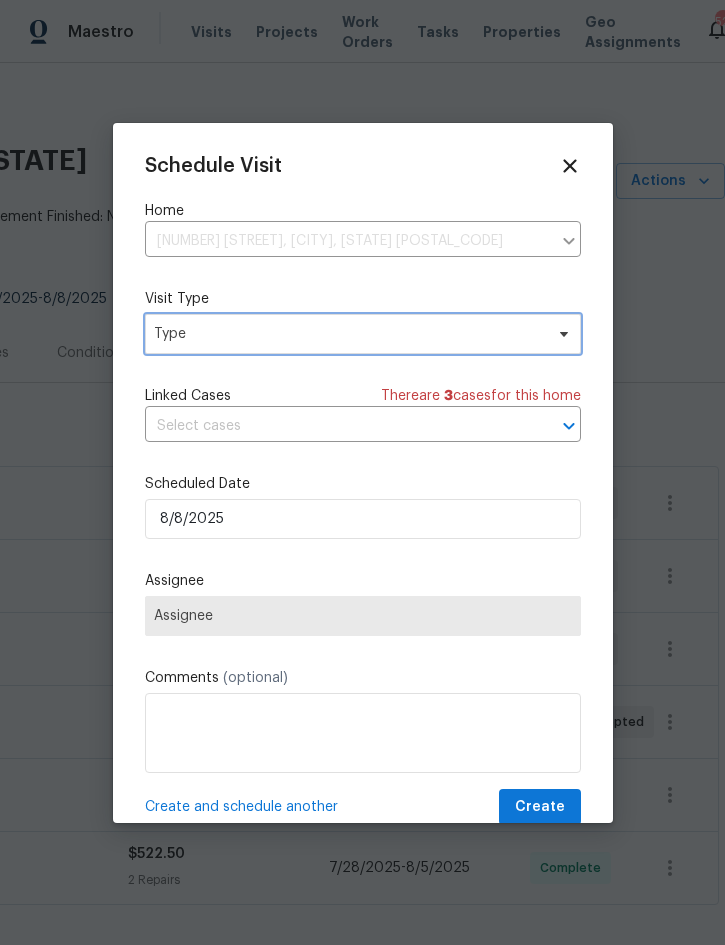 click on "Type" at bounding box center [348, 334] 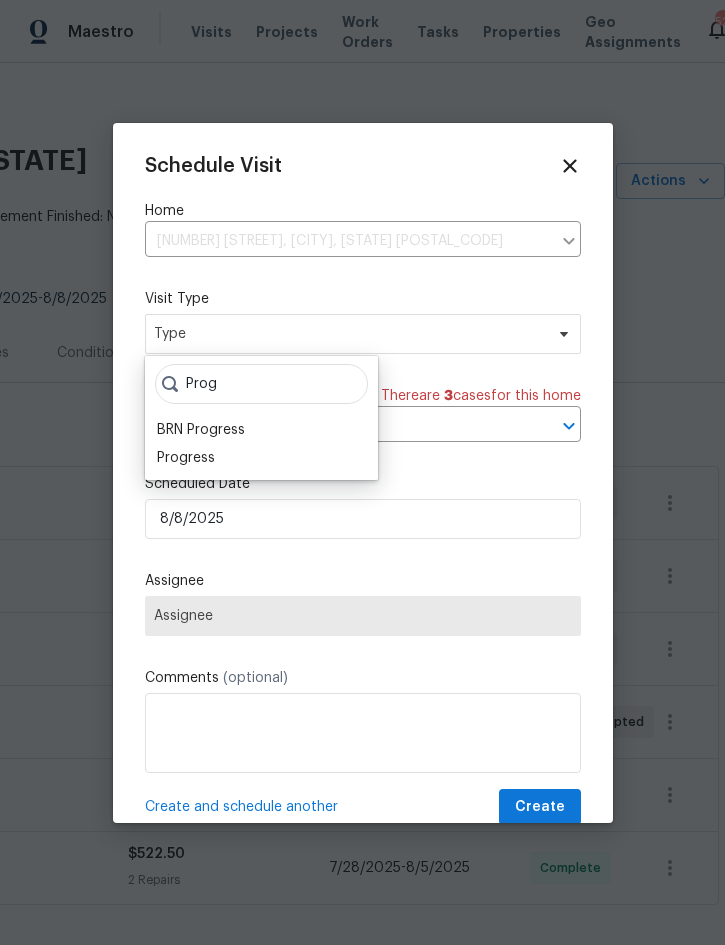 type on "Prog" 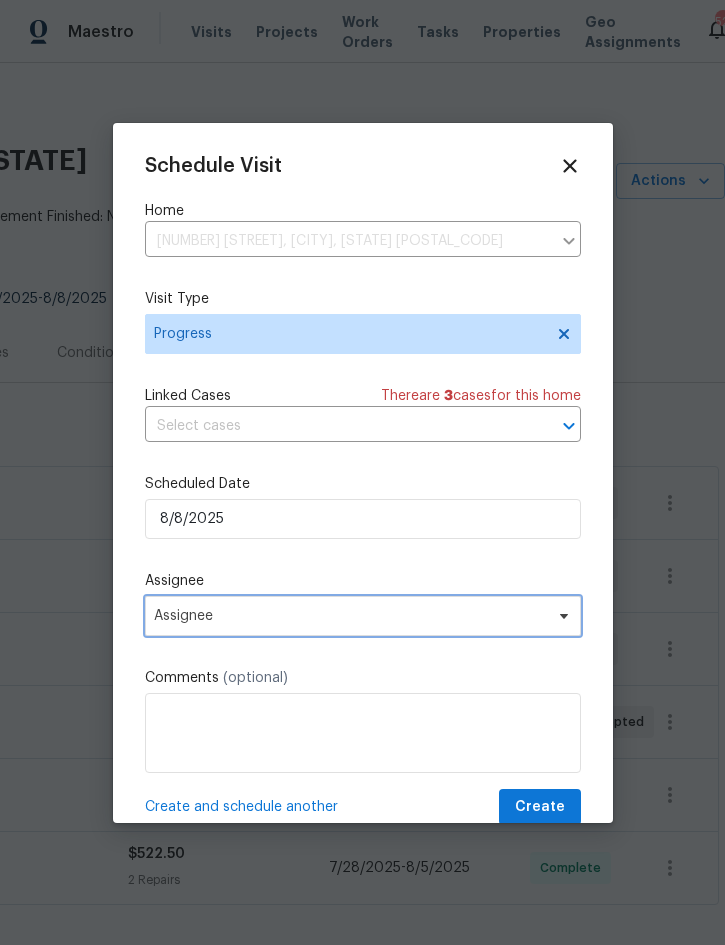 click on "Assignee" at bounding box center [350, 616] 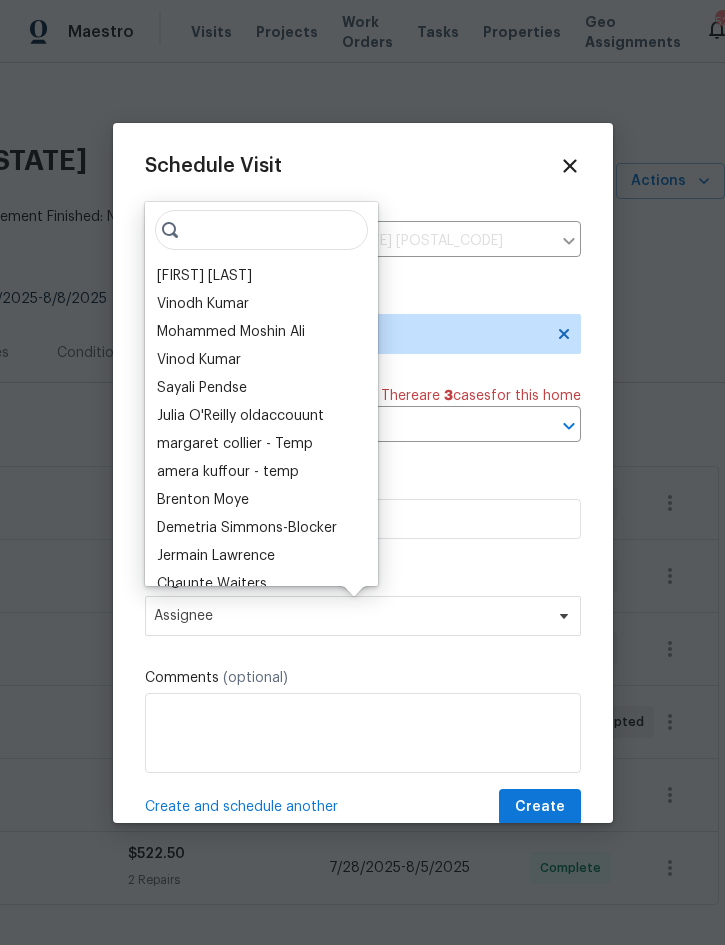 click on "[FIRST] [LAST]" at bounding box center [204, 276] 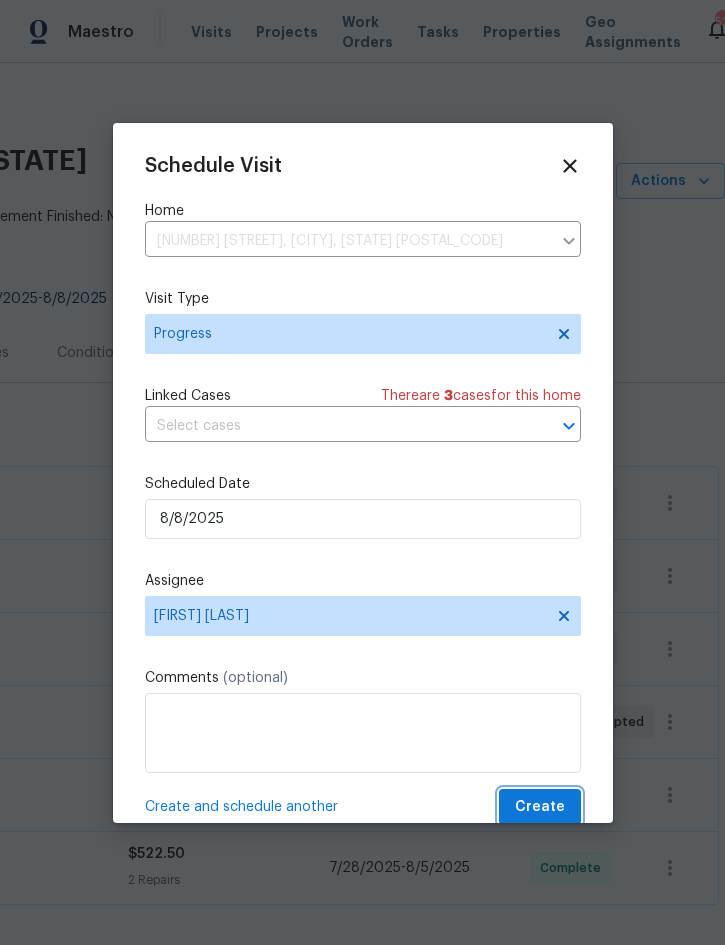 click on "Create" at bounding box center (540, 807) 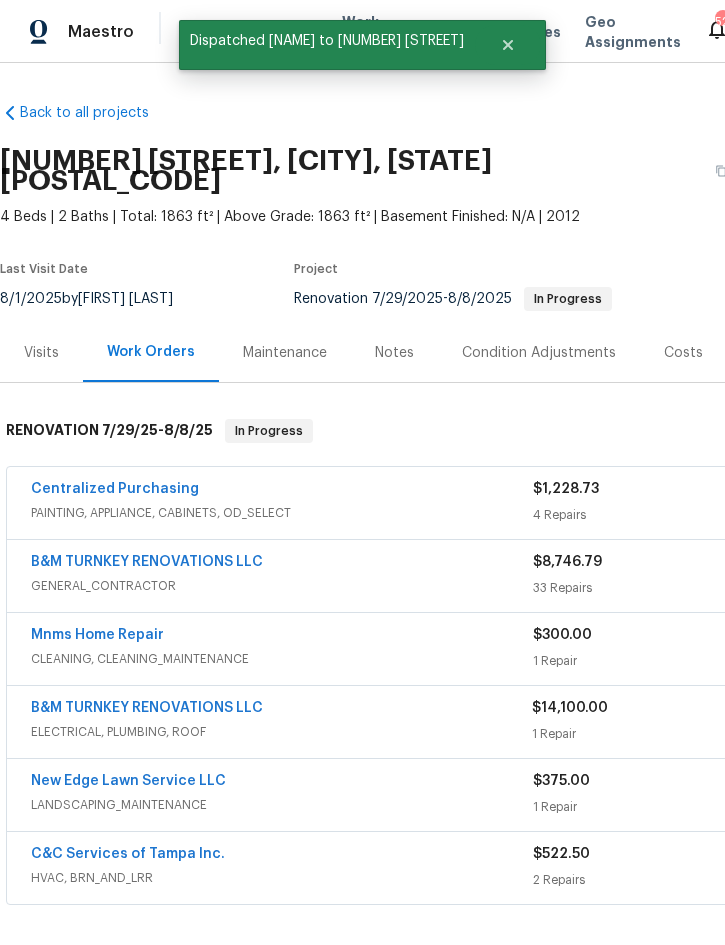 scroll, scrollTop: 0, scrollLeft: 0, axis: both 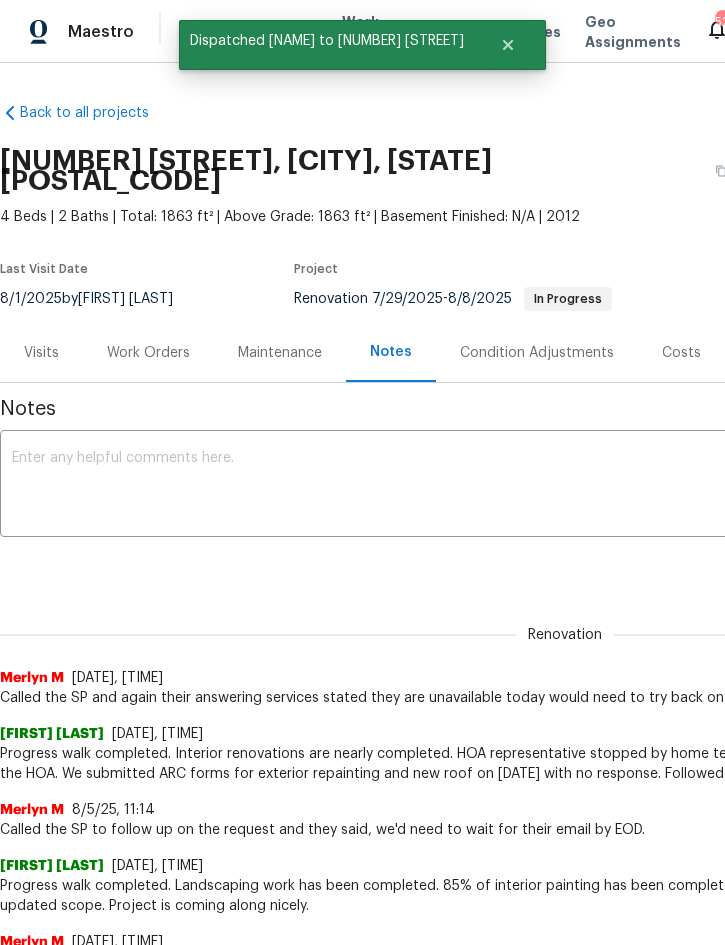 click at bounding box center [565, 486] 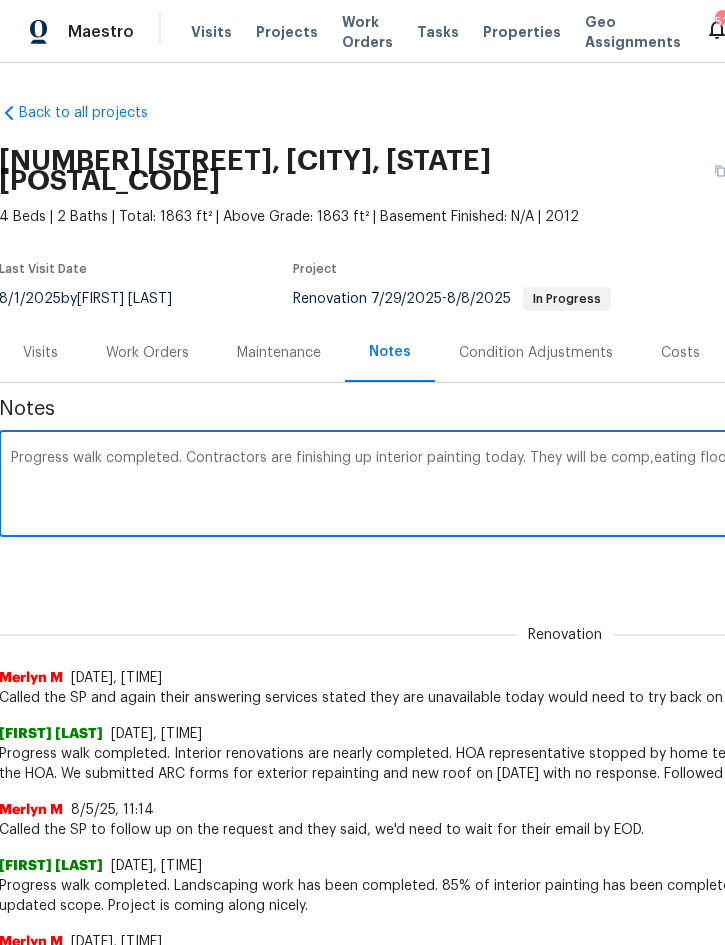 scroll, scrollTop: 0, scrollLeft: 369, axis: horizontal 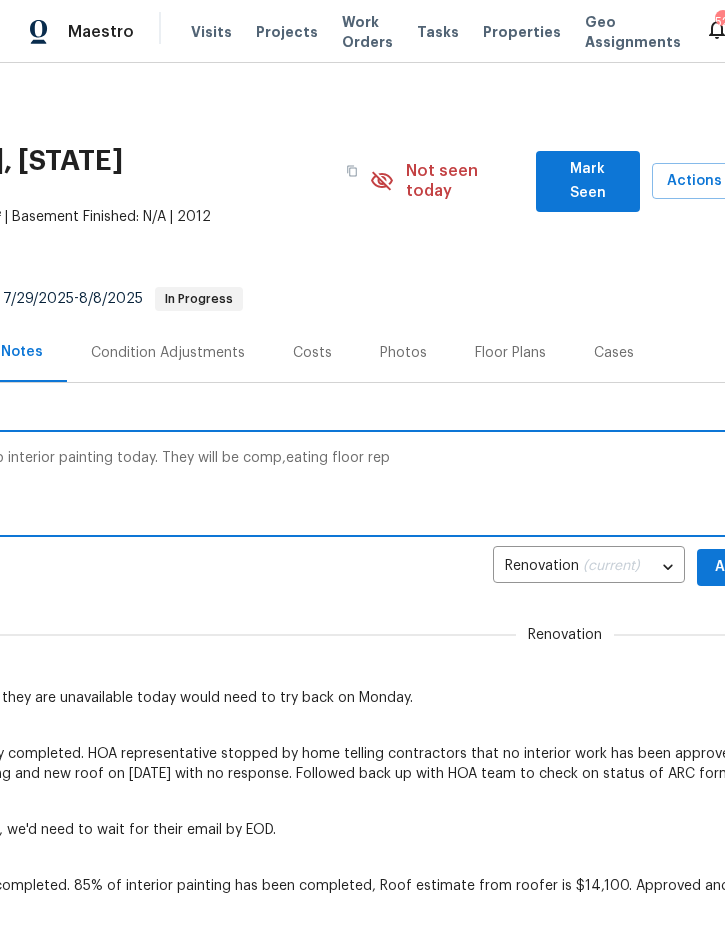 click on "Progress walk completed. Contractors are finishing up interior painting today. They will be comp,eating floor rep x ​" at bounding box center (196, 486) 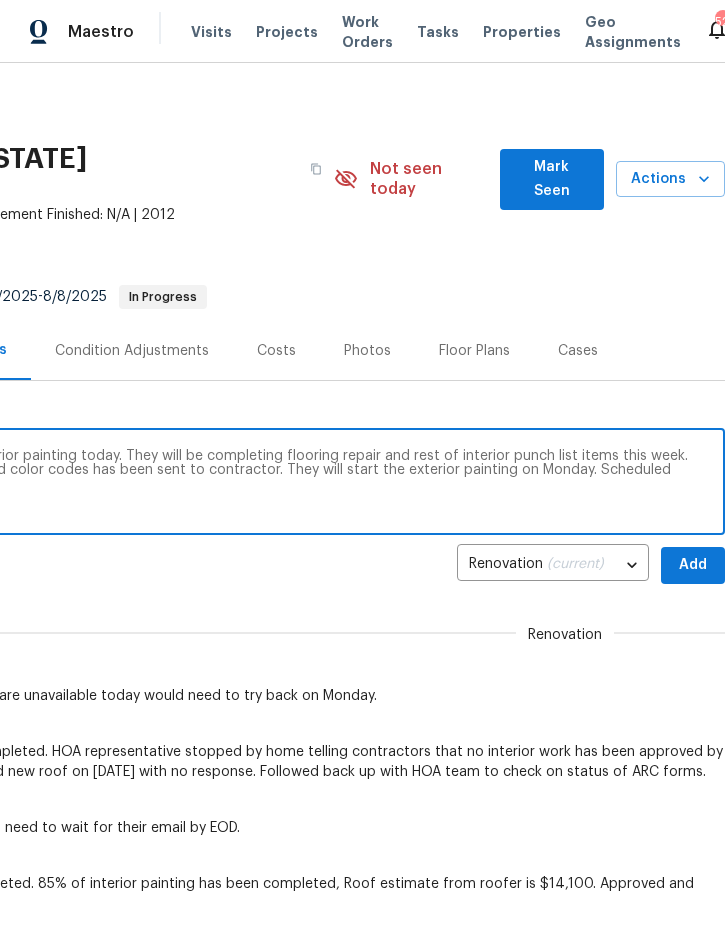 scroll, scrollTop: 2, scrollLeft: 405, axis: both 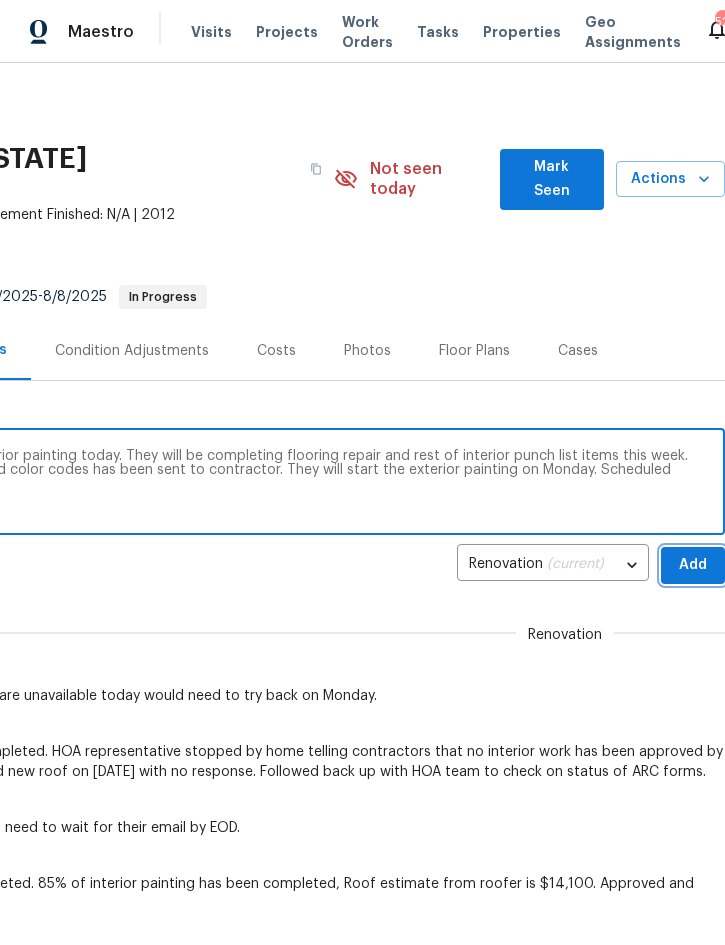 click on "Add" at bounding box center [693, 565] 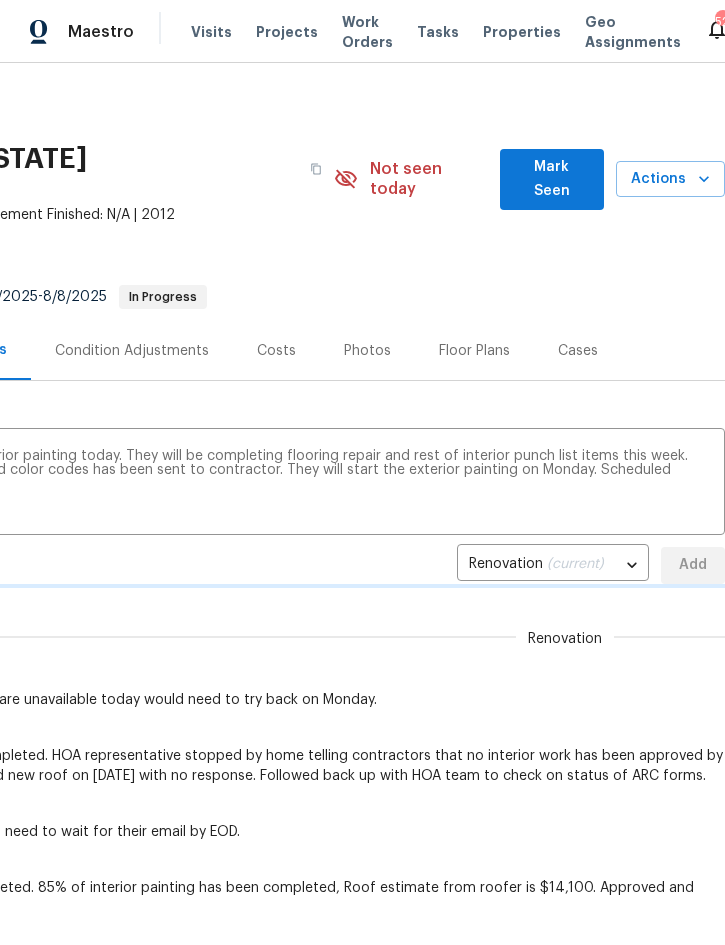type 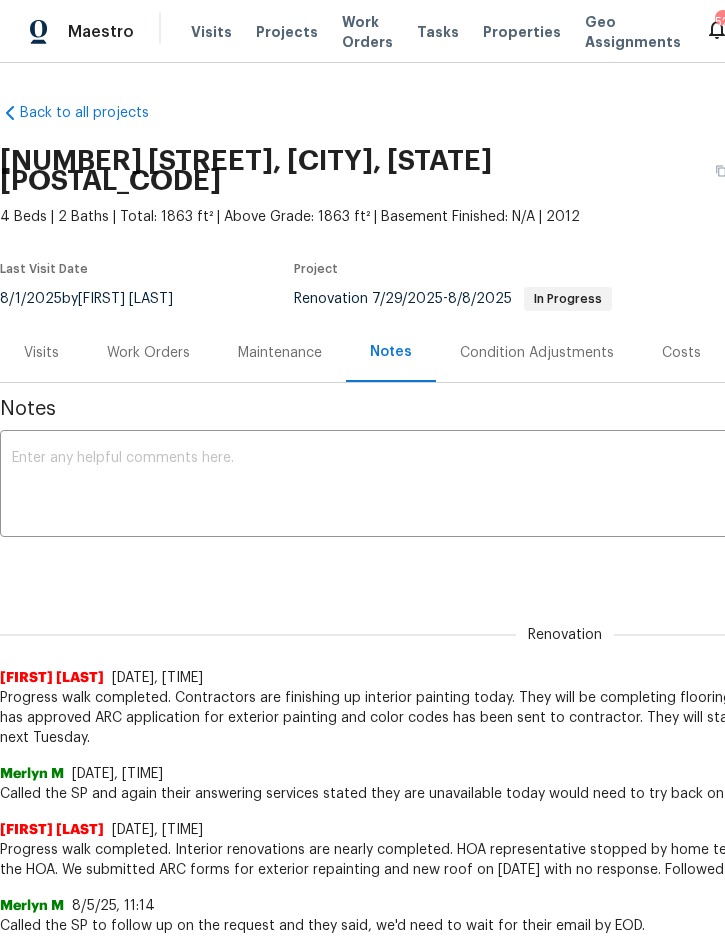 scroll, scrollTop: 0, scrollLeft: 0, axis: both 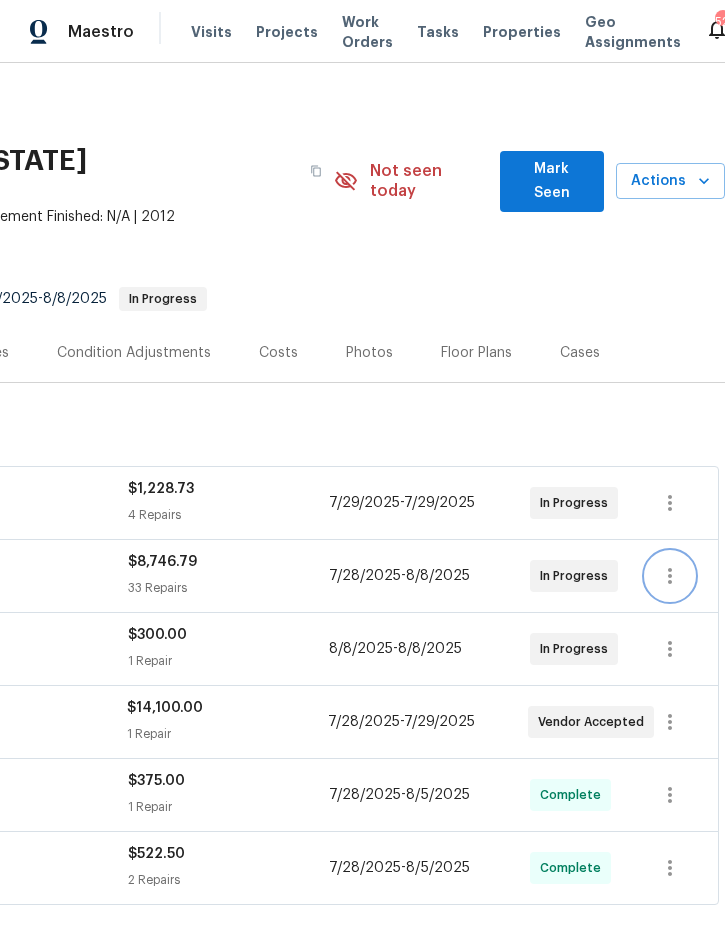 click 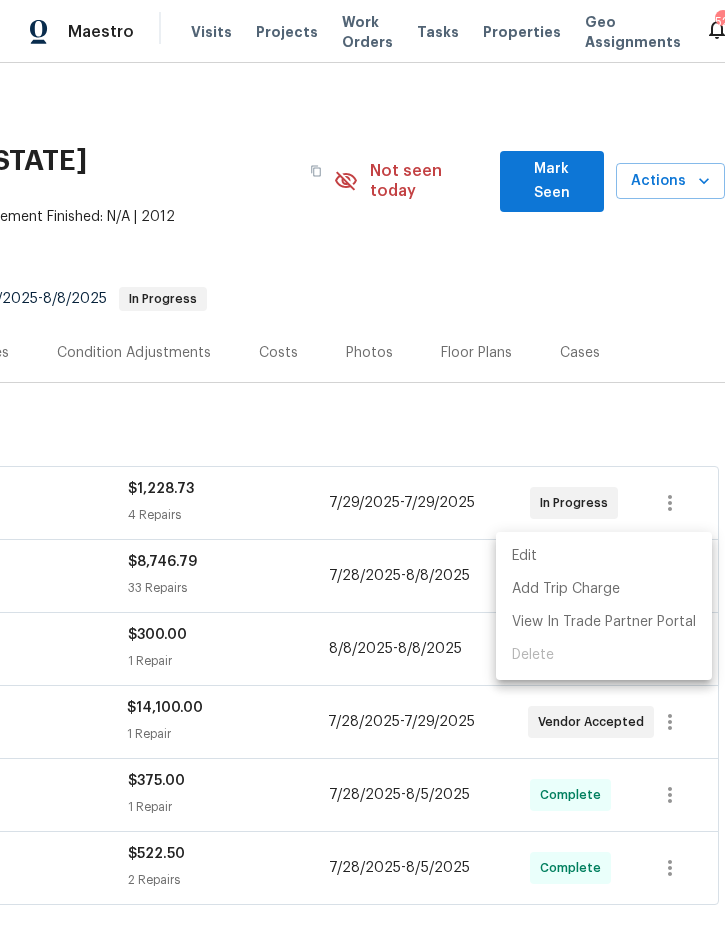 click on "Edit" at bounding box center [604, 556] 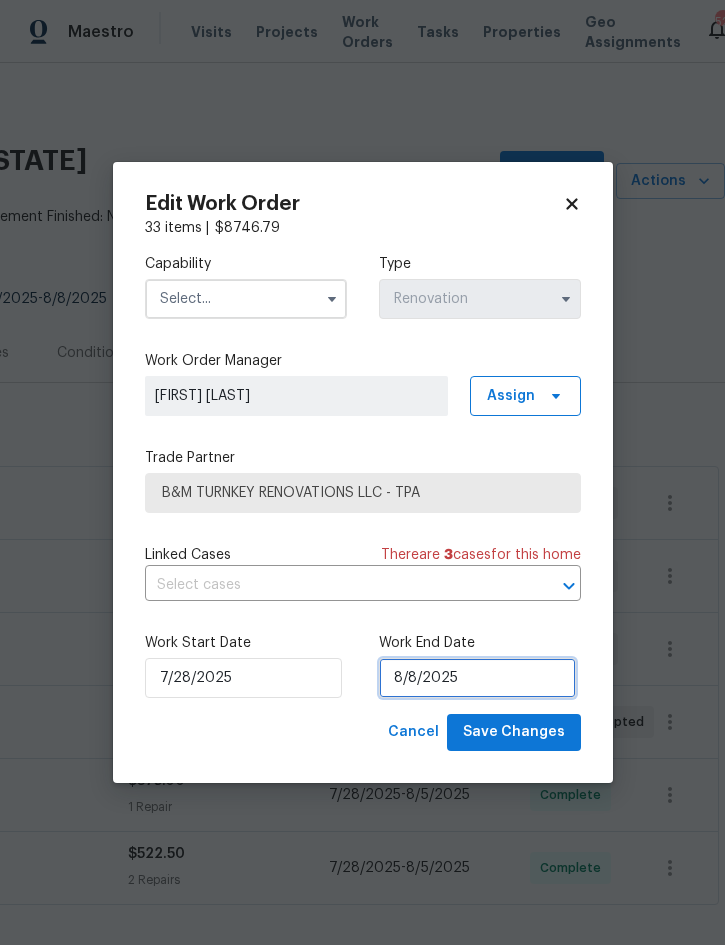click on "8/8/2025" at bounding box center [477, 678] 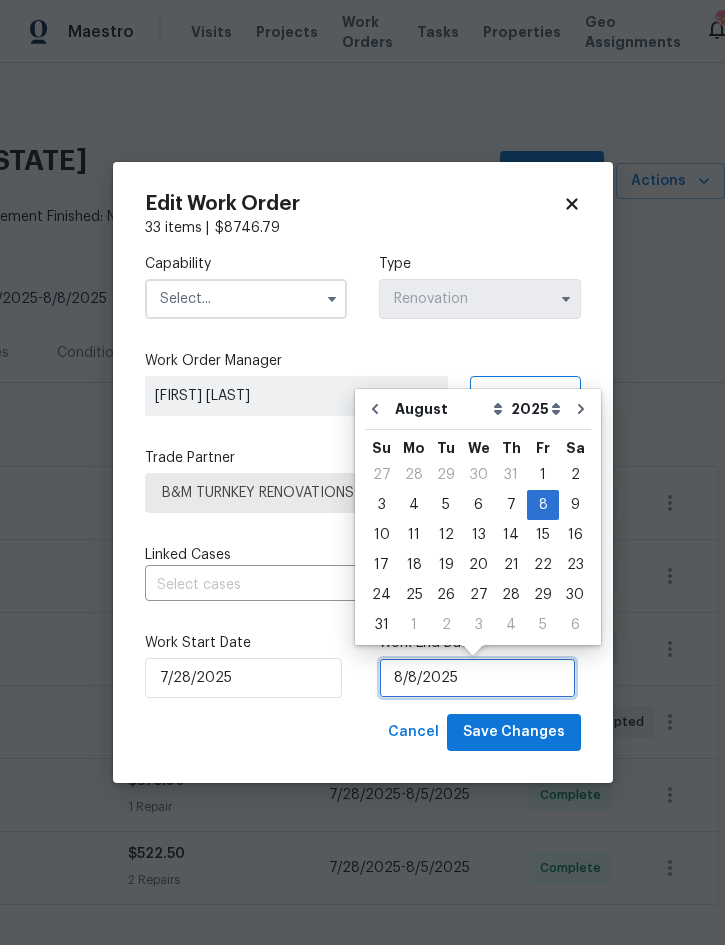 scroll, scrollTop: 55, scrollLeft: 0, axis: vertical 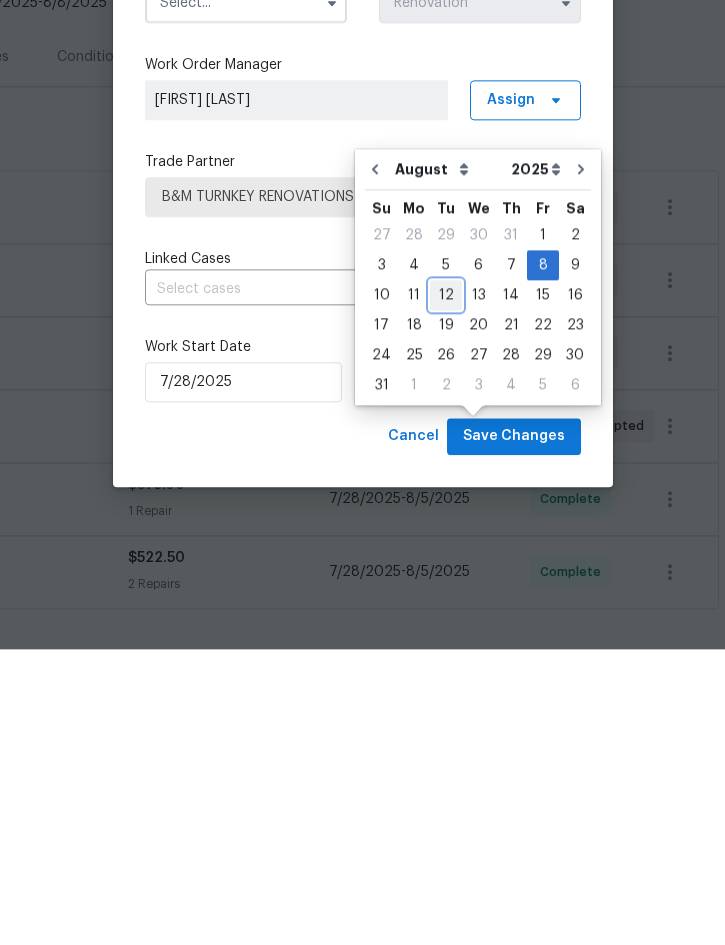click on "12" at bounding box center [446, 591] 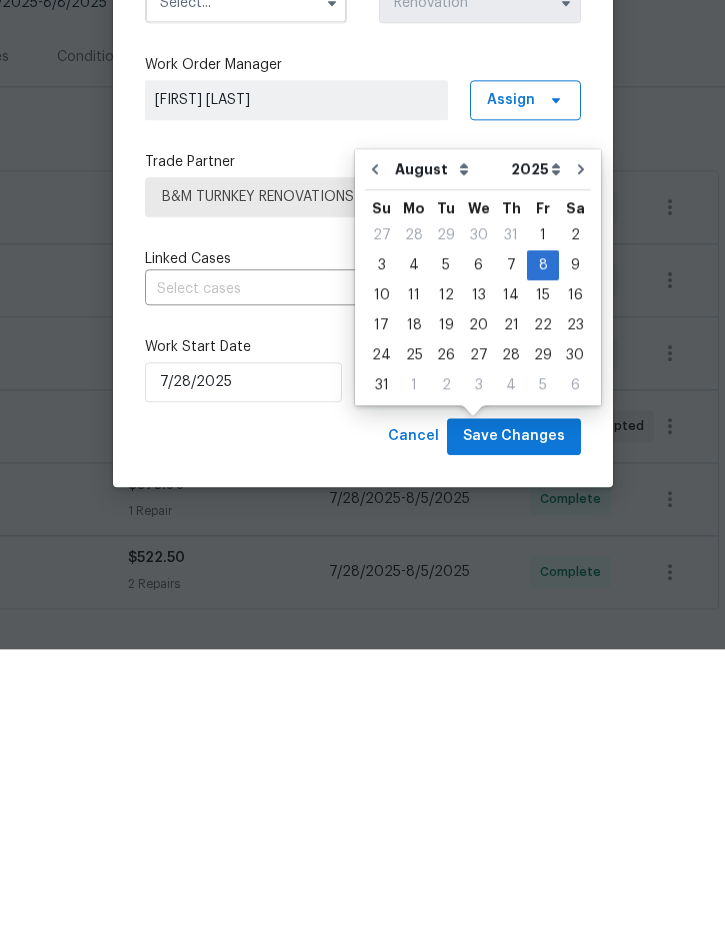 scroll, scrollTop: 56, scrollLeft: 0, axis: vertical 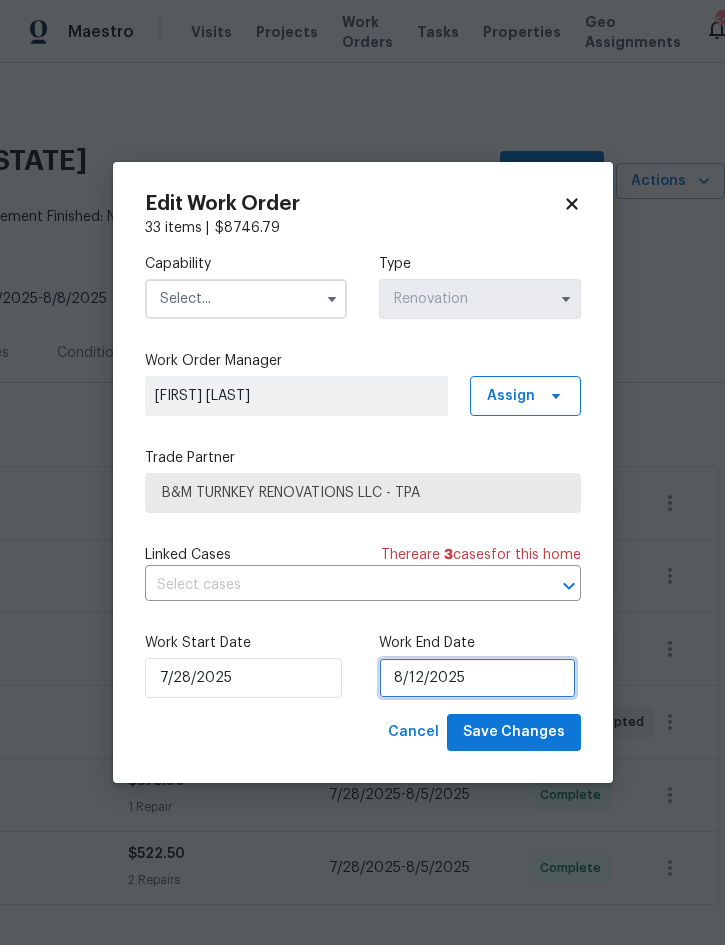 click on "8/12/2025" at bounding box center [477, 678] 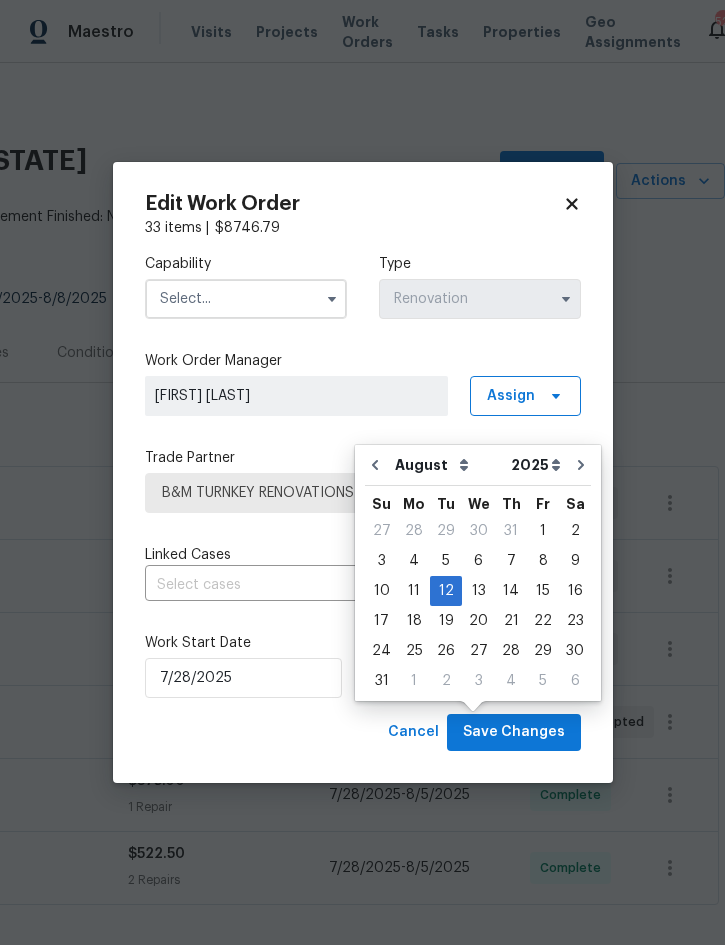 scroll, scrollTop: 55, scrollLeft: 0, axis: vertical 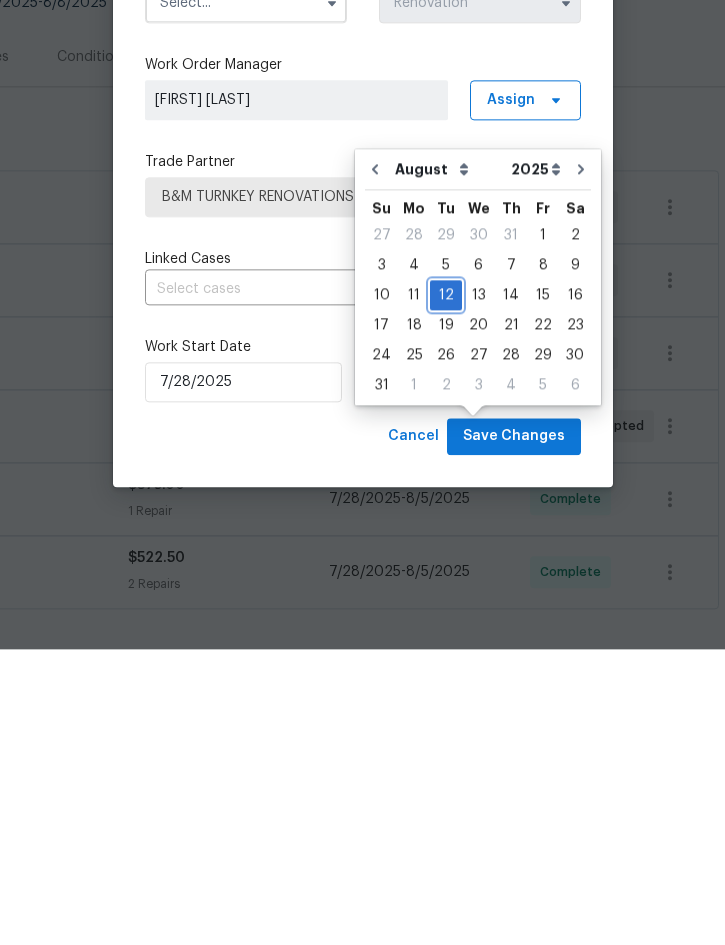 click on "12" at bounding box center (446, 591) 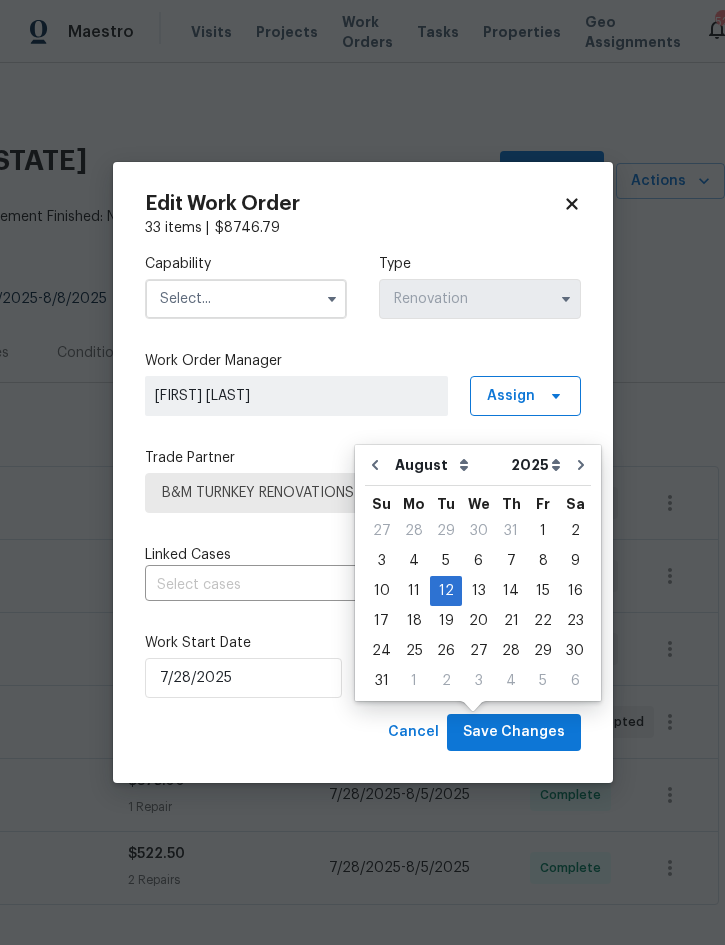 click at bounding box center [246, 299] 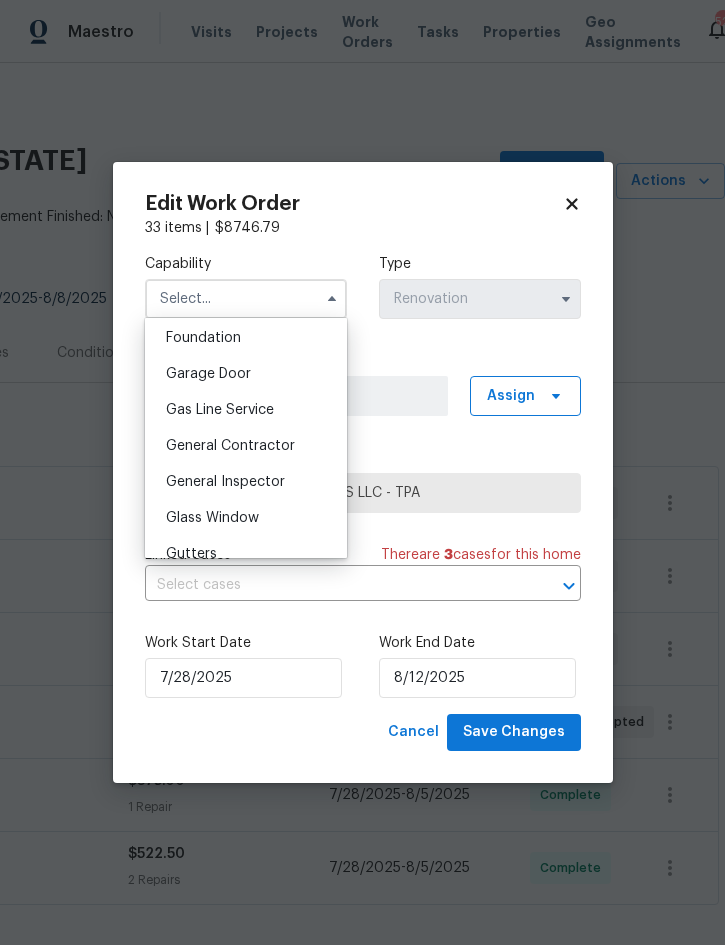 scroll, scrollTop: 867, scrollLeft: 0, axis: vertical 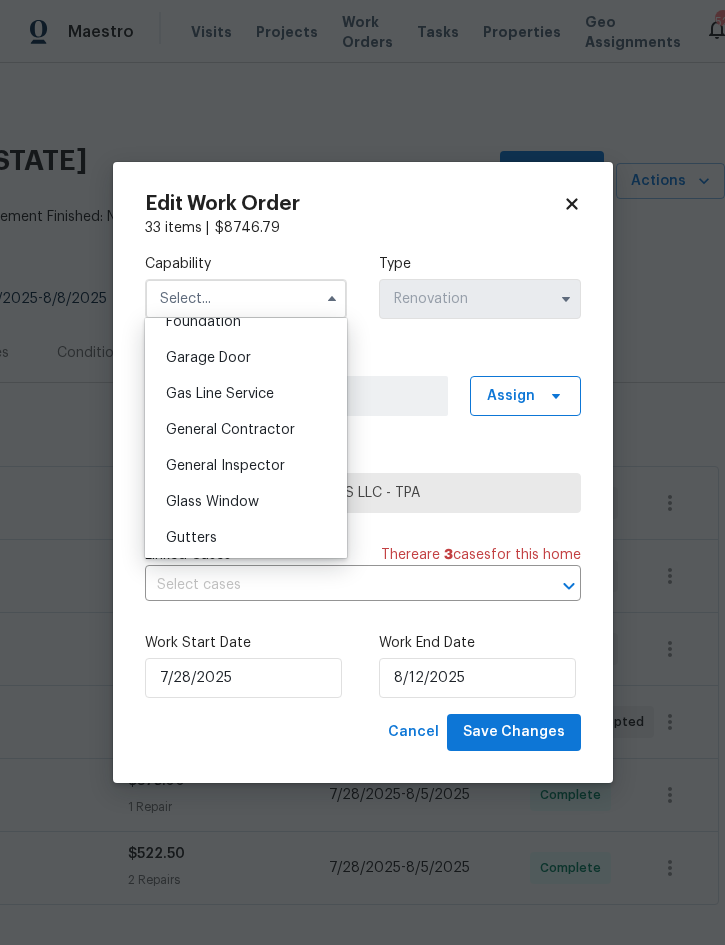 click on "General Contractor" at bounding box center (230, 430) 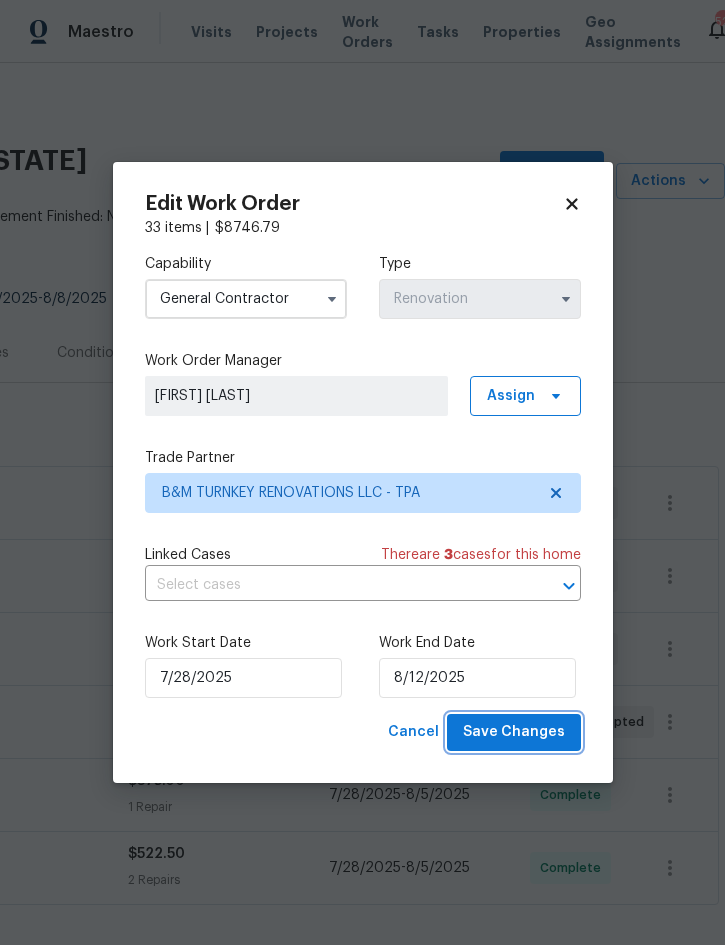 click on "Save Changes" at bounding box center [514, 732] 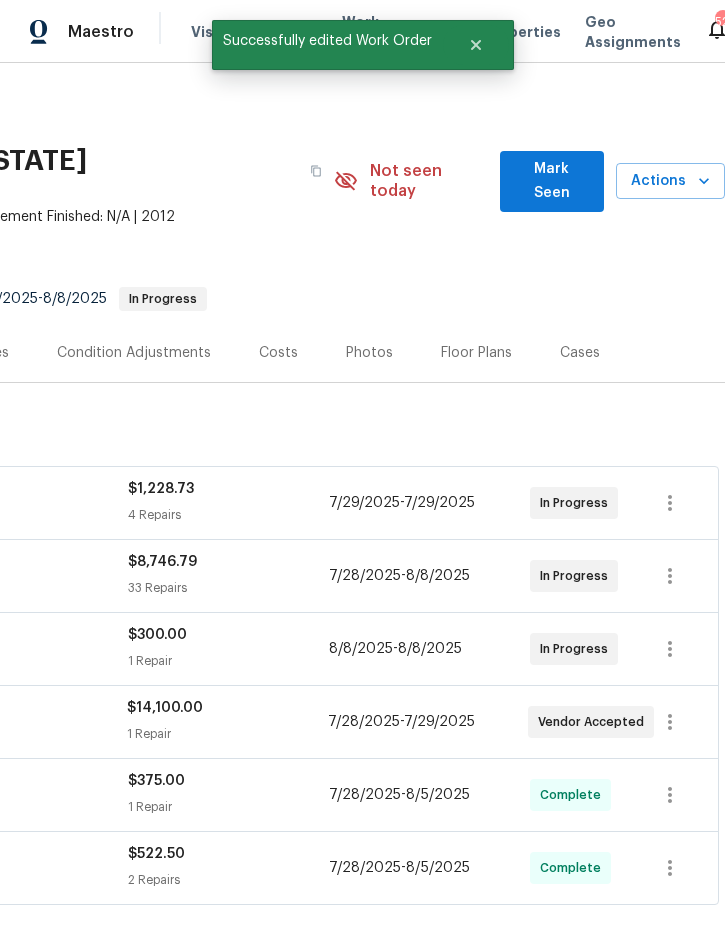 scroll, scrollTop: 0, scrollLeft: 405, axis: horizontal 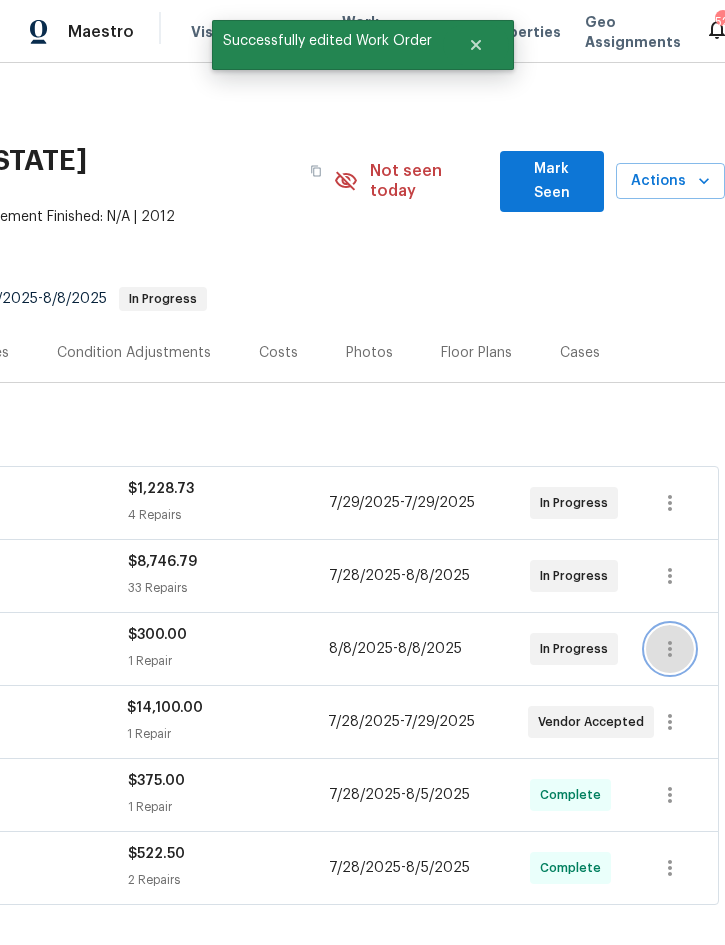 click 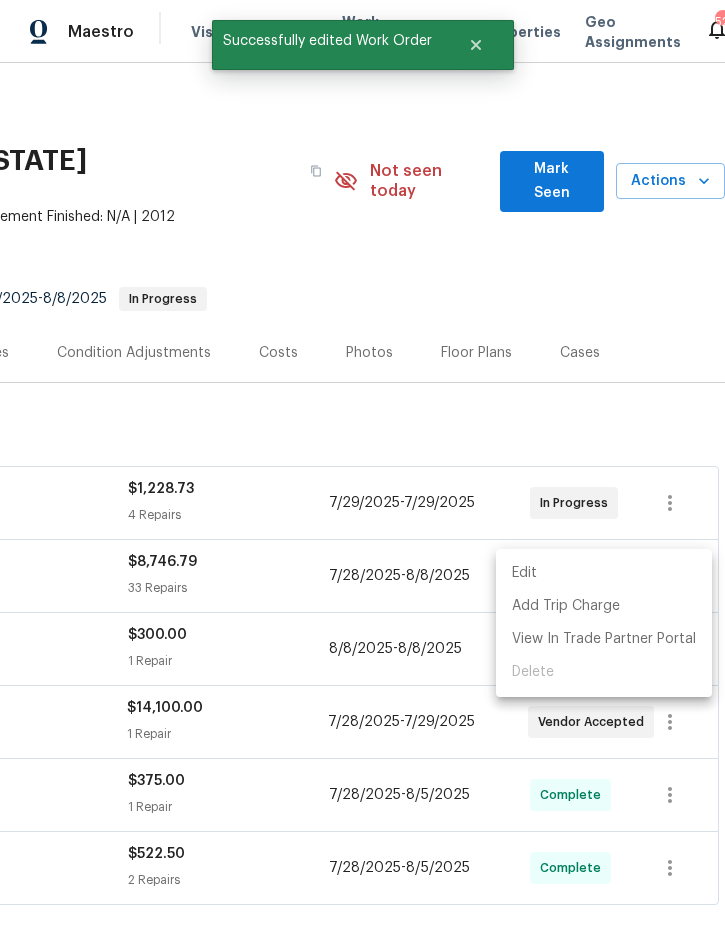 click on "Edit" at bounding box center [604, 573] 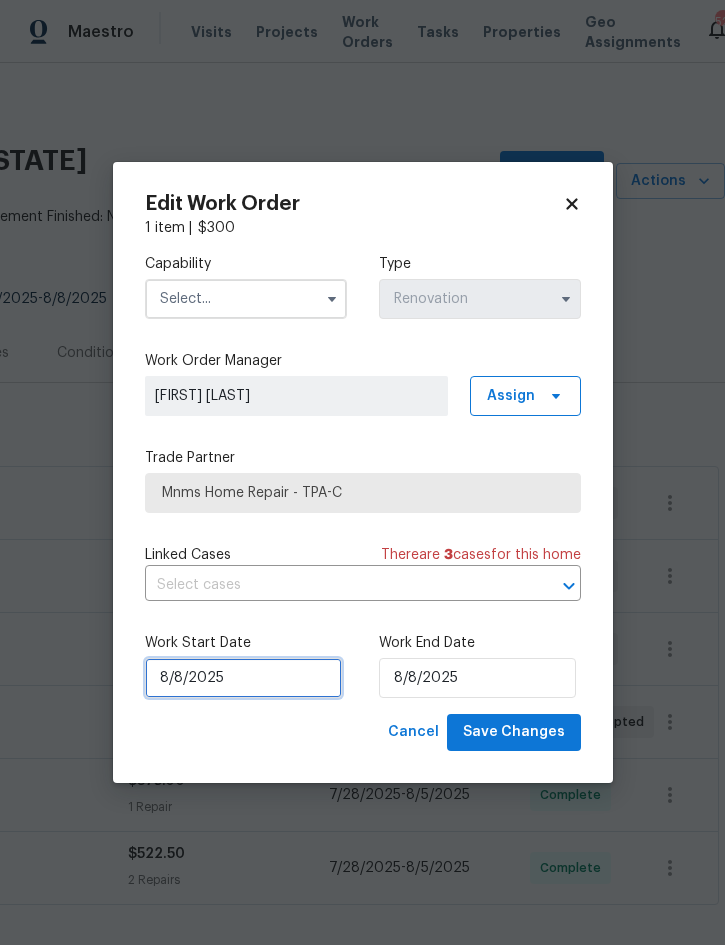 click on "8/8/2025" at bounding box center (243, 678) 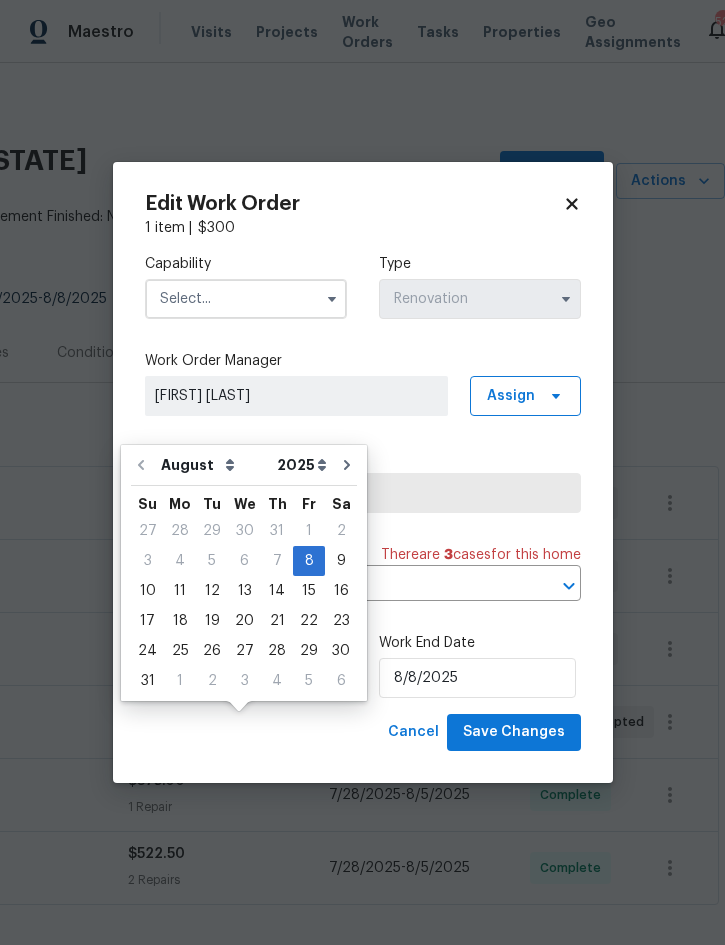 scroll, scrollTop: 55, scrollLeft: 0, axis: vertical 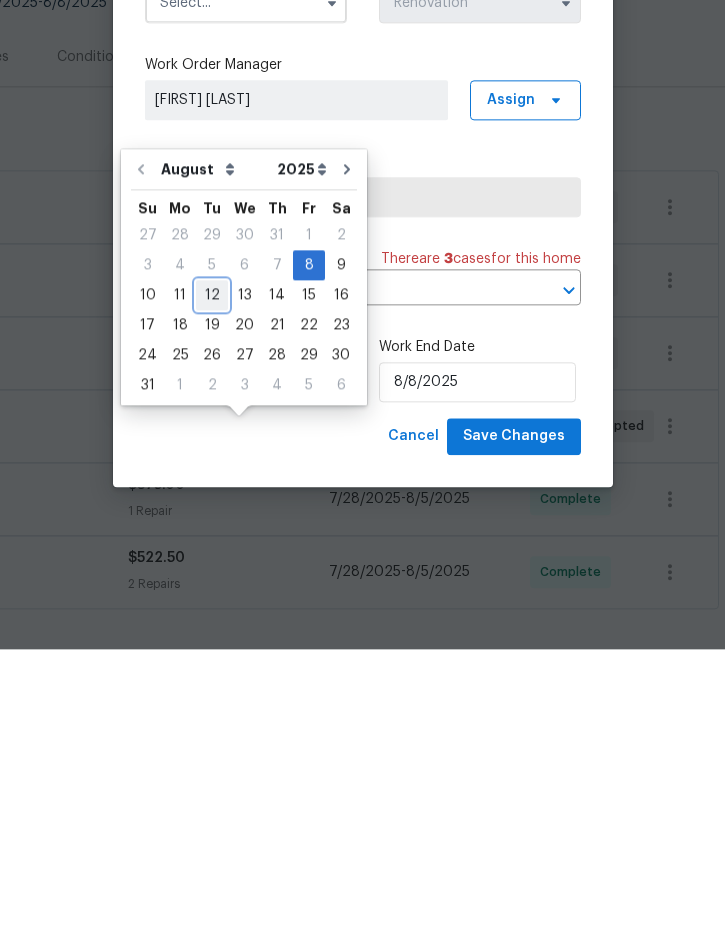 click on "12" at bounding box center [212, 591] 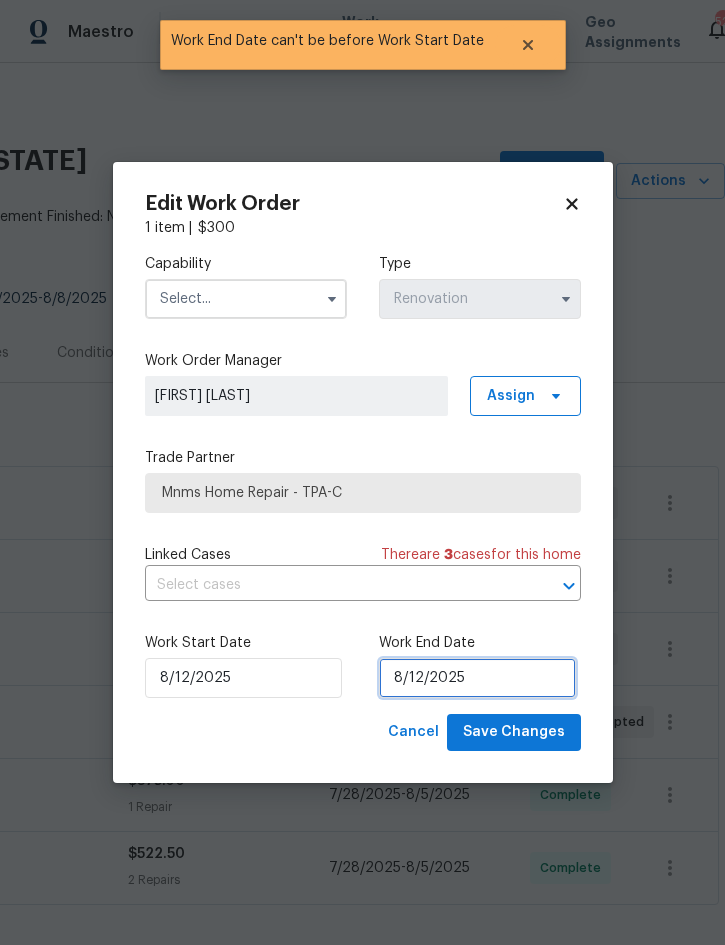 click on "8/12/2025" at bounding box center [477, 678] 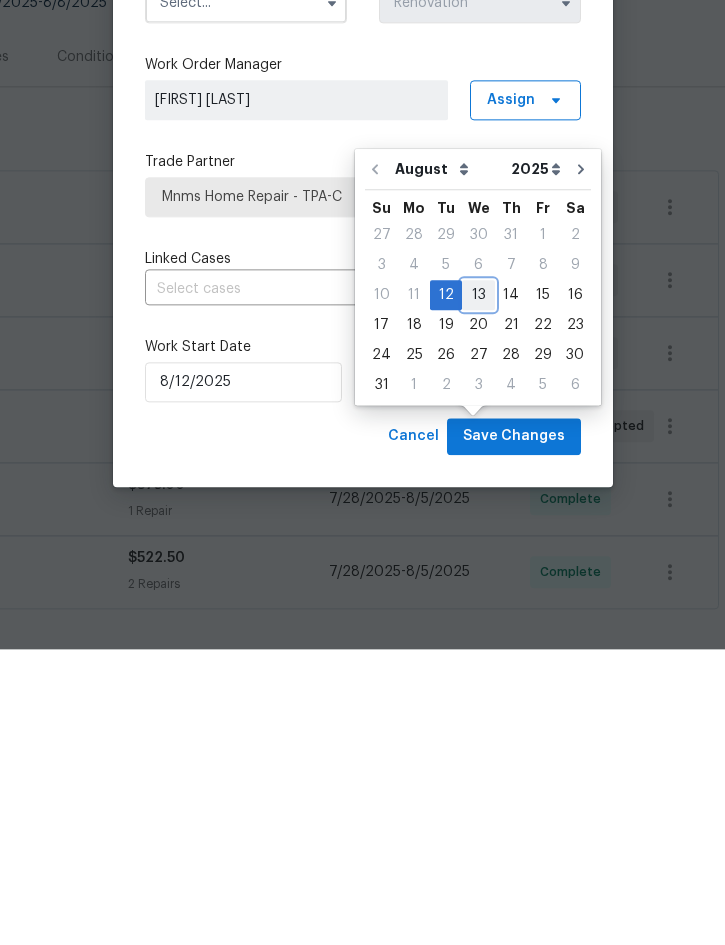 click on "13" at bounding box center [478, 591] 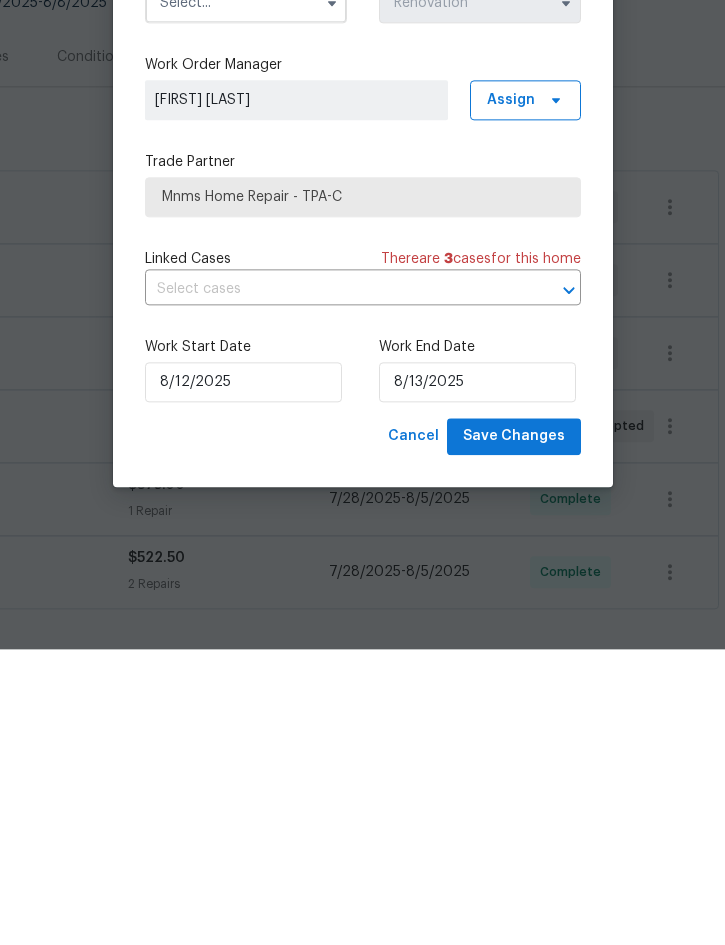 scroll, scrollTop: 56, scrollLeft: 0, axis: vertical 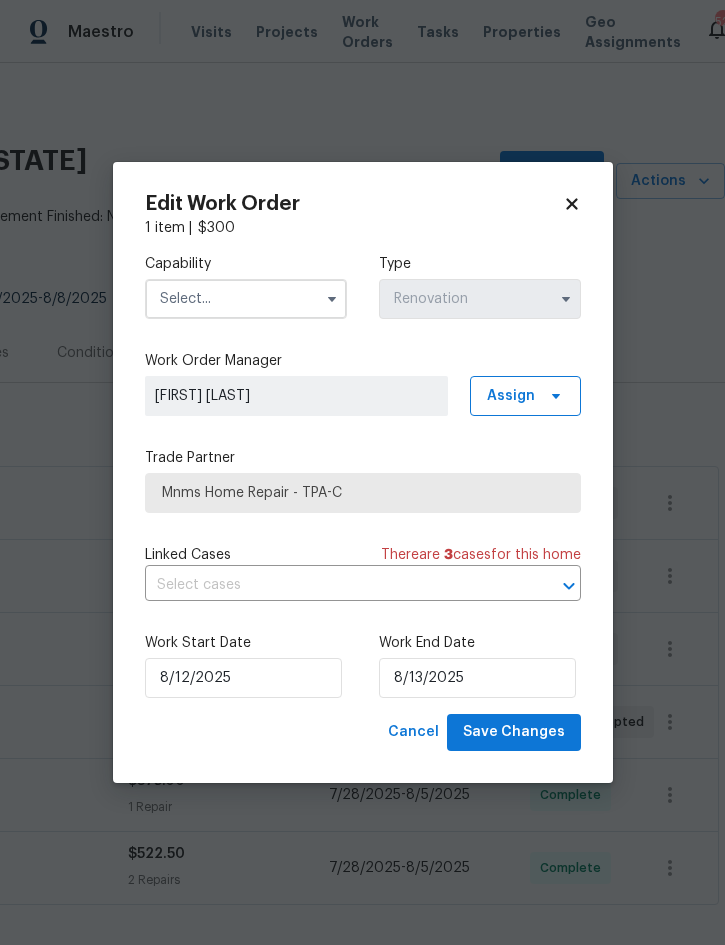 click at bounding box center [246, 299] 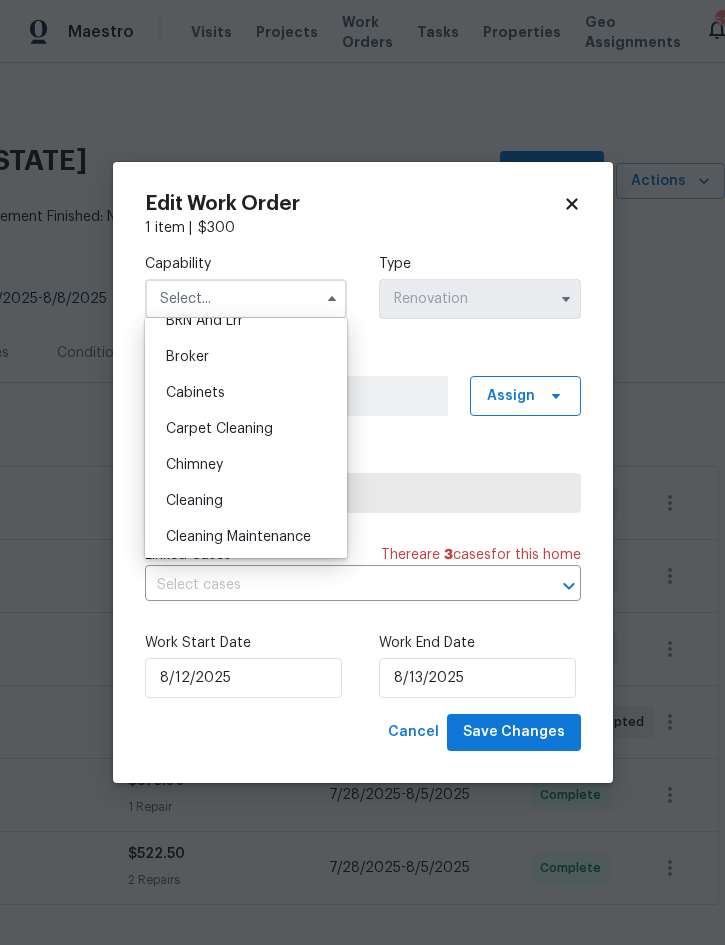 scroll, scrollTop: 138, scrollLeft: 0, axis: vertical 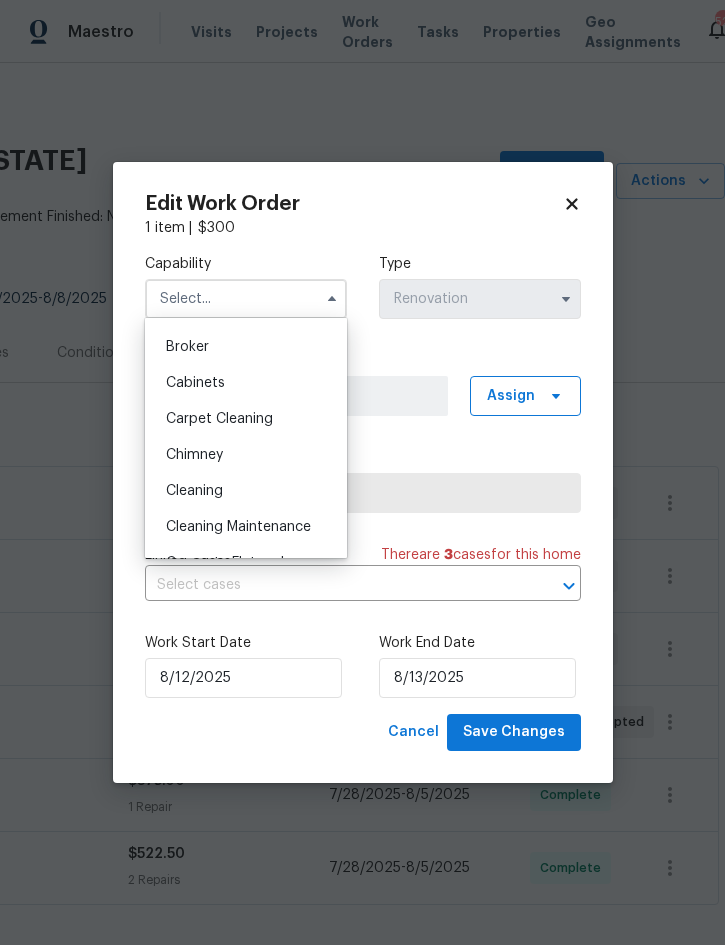 click on "Cleaning" at bounding box center [246, 491] 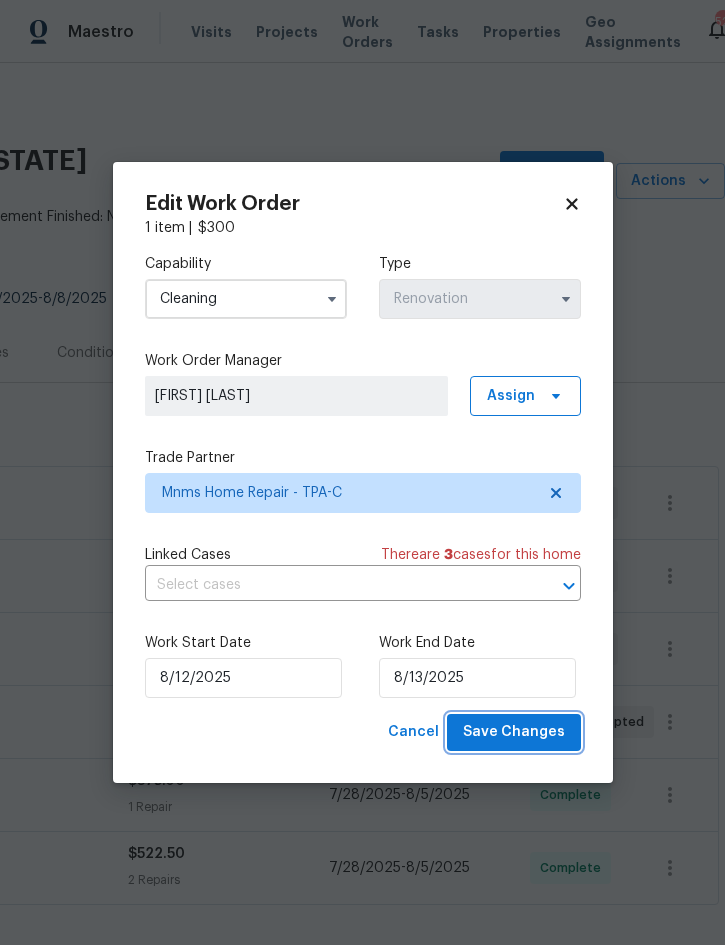 click on "Save Changes" at bounding box center [514, 732] 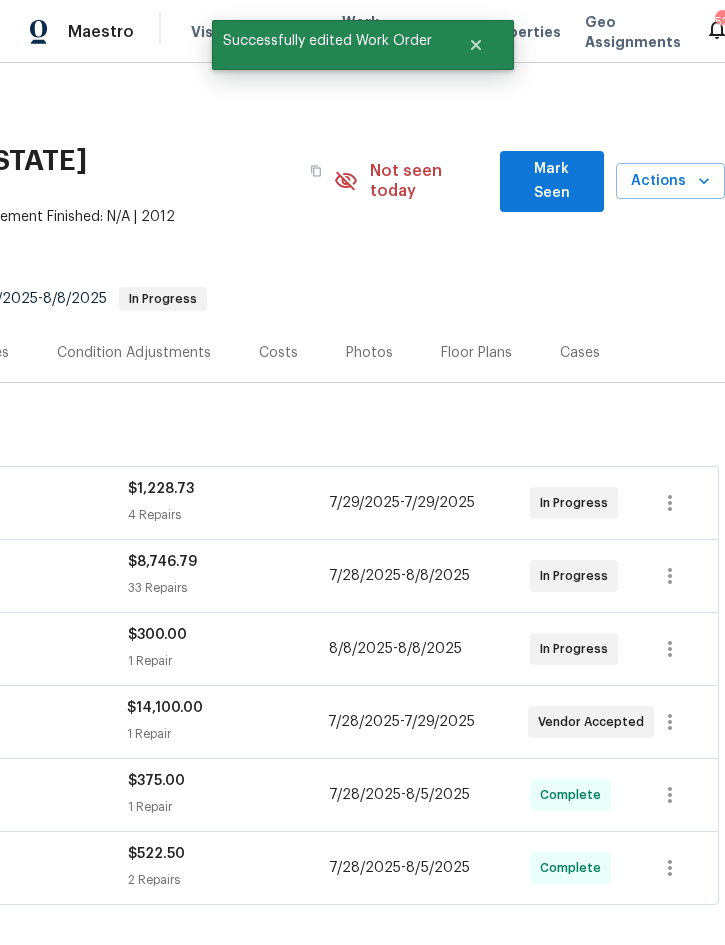 scroll, scrollTop: 0, scrollLeft: 0, axis: both 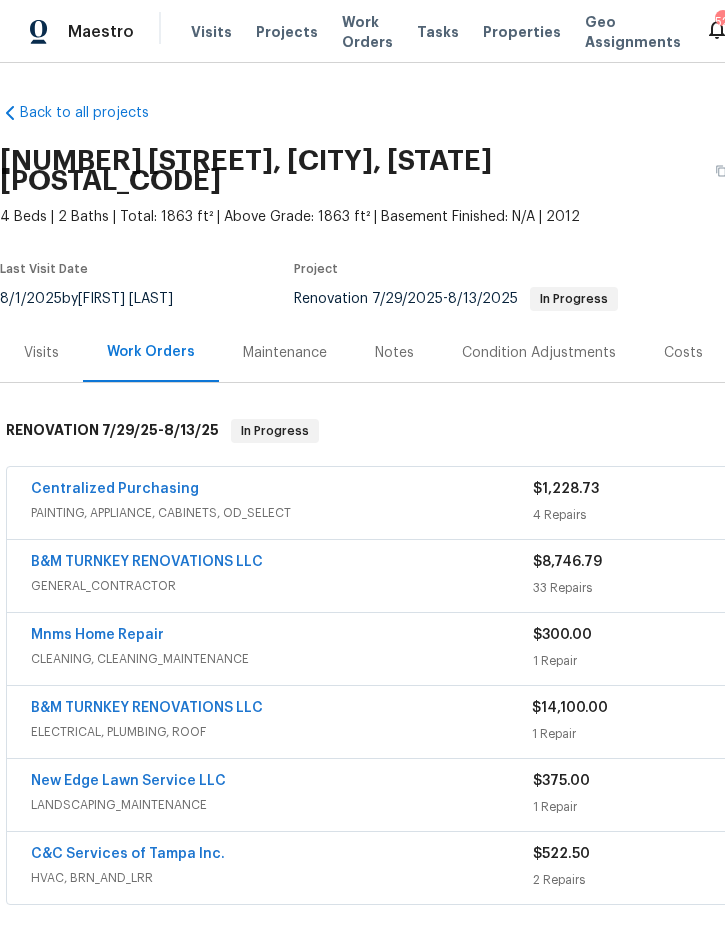 click on "Projects" at bounding box center [287, 32] 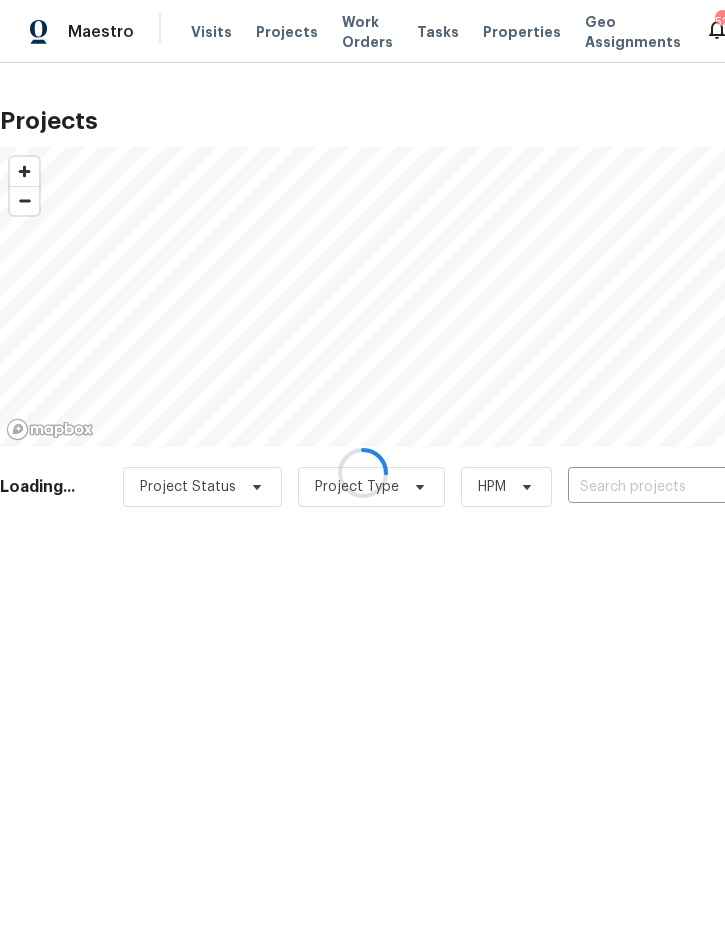 click at bounding box center [362, 472] 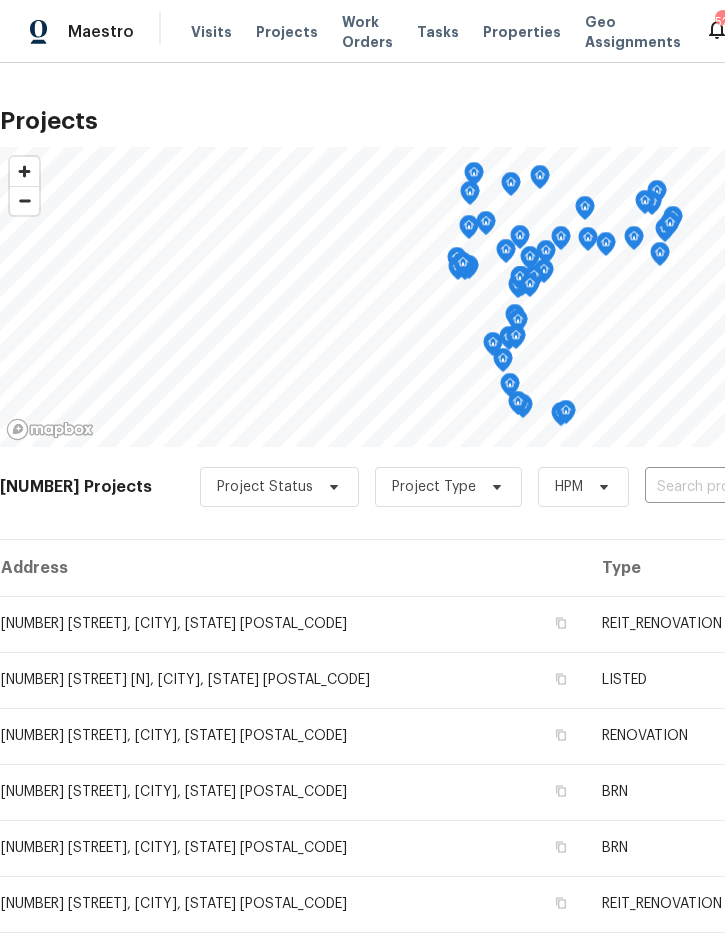 click at bounding box center [759, 487] 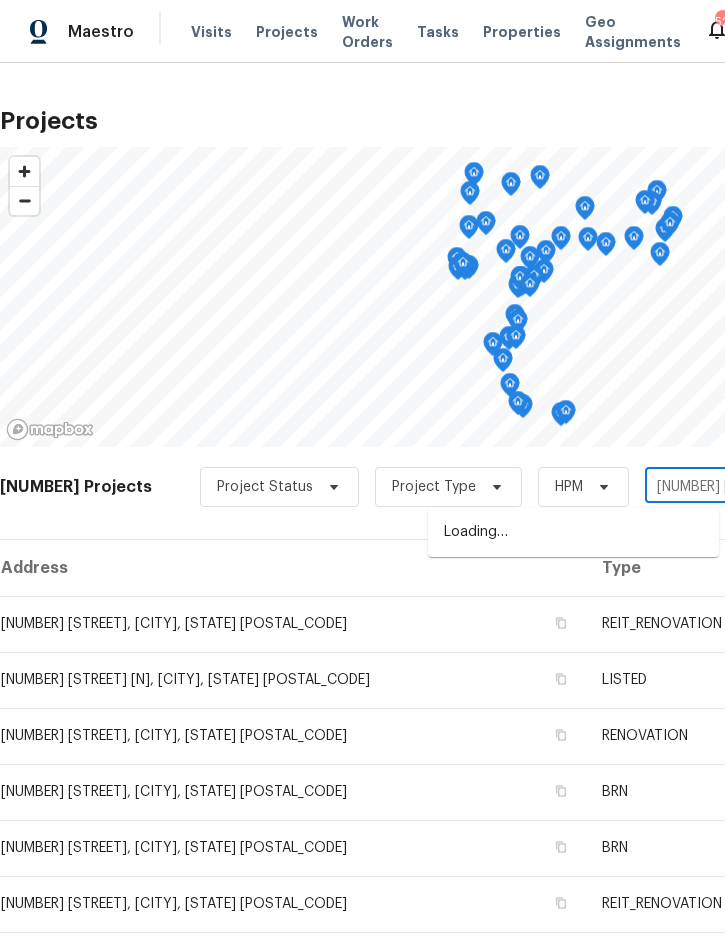 type on "[NUMBER] [THO]" 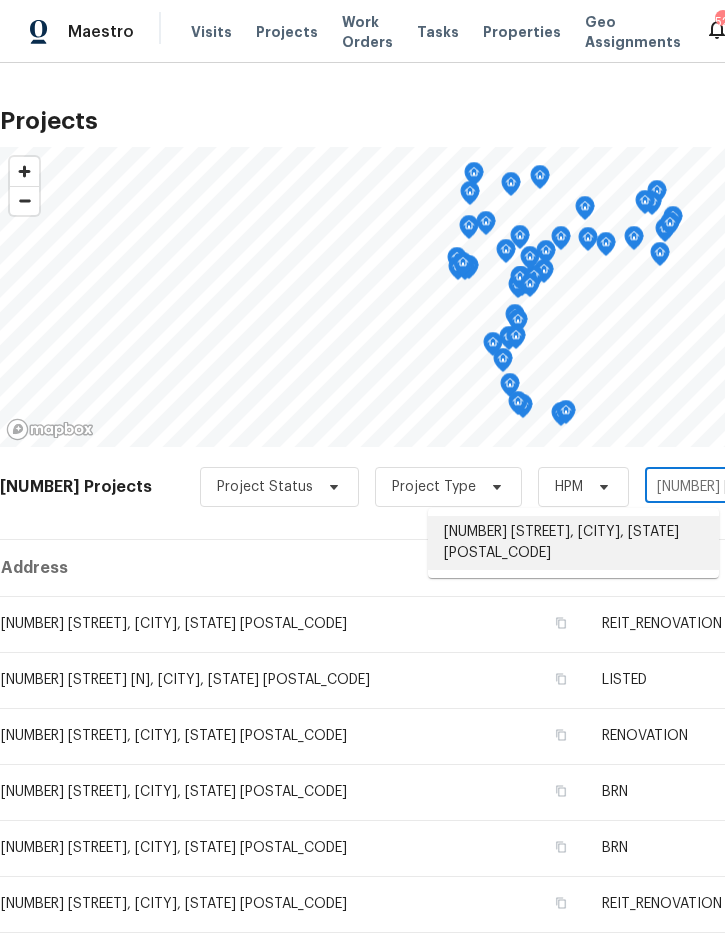 click on "[NUMBER] [STREET], [CITY], [STATE] [POSTAL_CODE]" at bounding box center (573, 543) 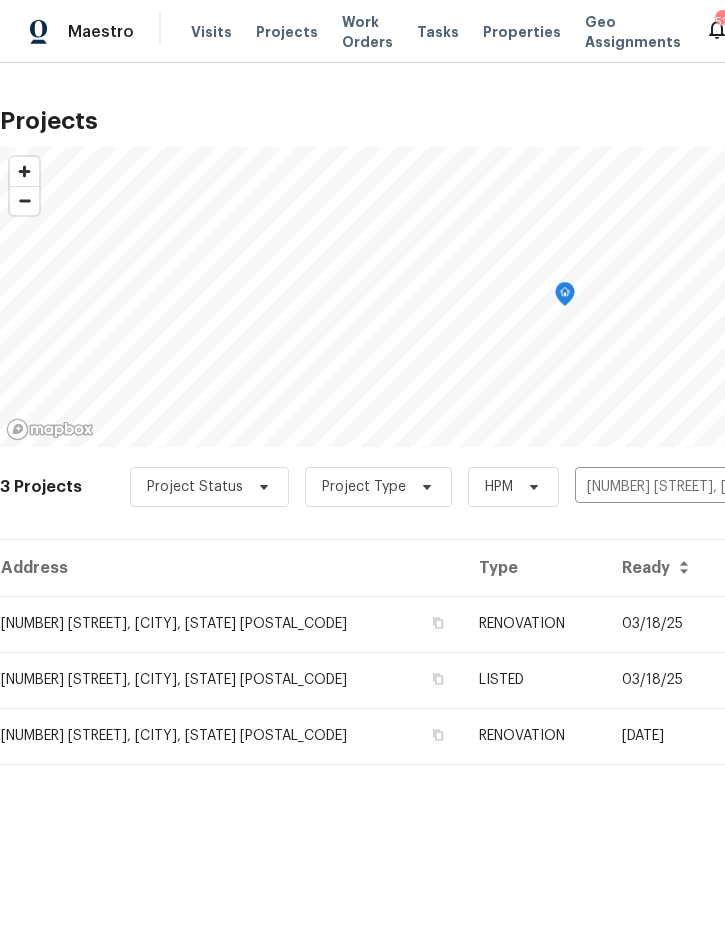 click on "03/18/25" at bounding box center [668, 624] 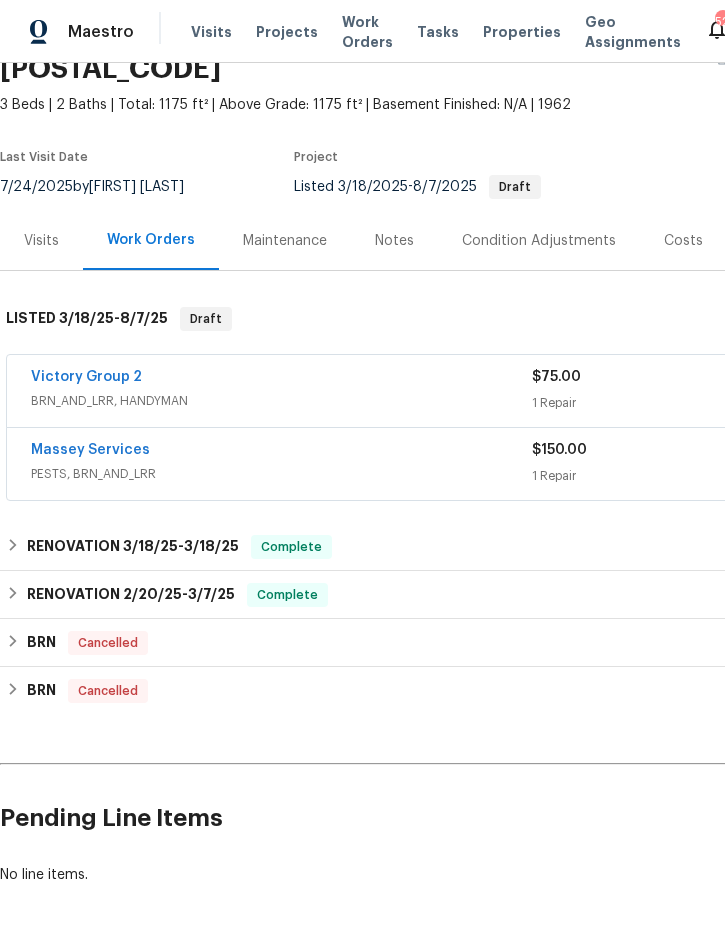 scroll, scrollTop: 111, scrollLeft: 0, axis: vertical 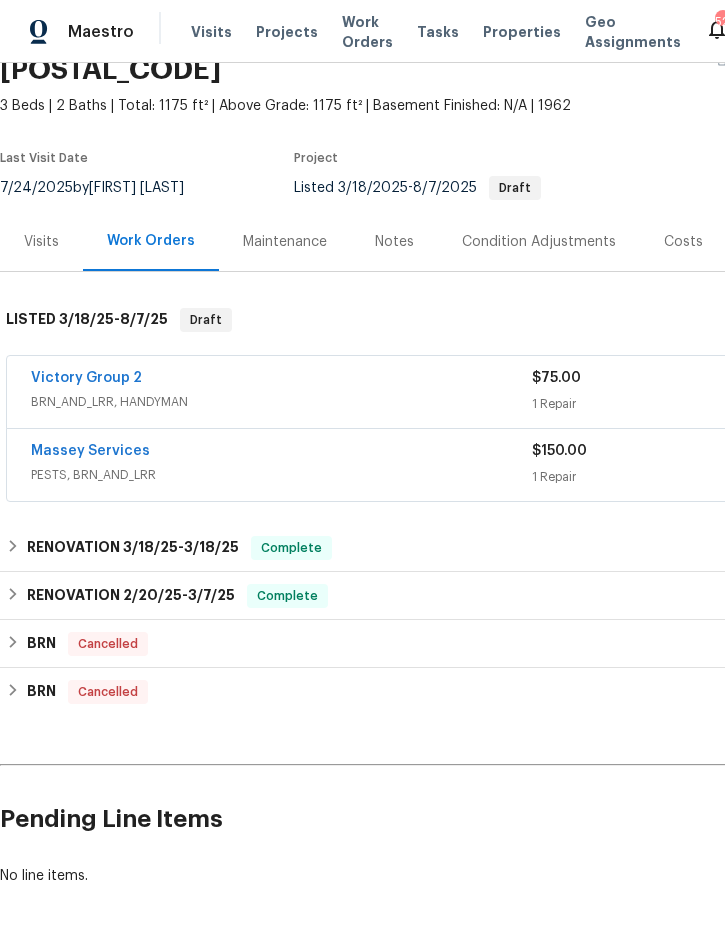 click on "Massey Services" at bounding box center [90, 451] 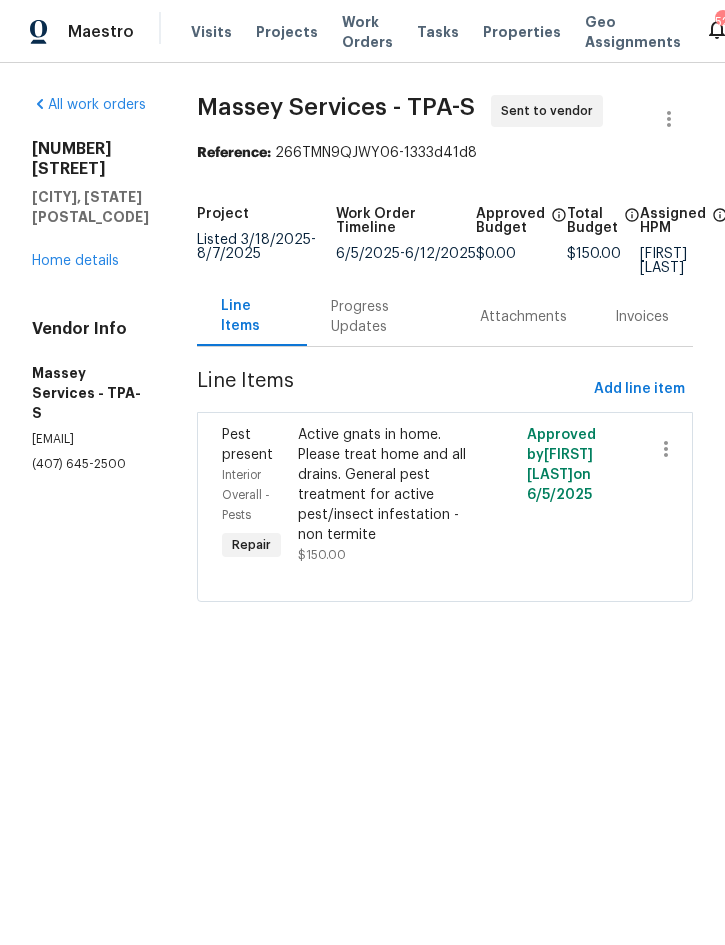 click on "Progress Updates" at bounding box center [381, 317] 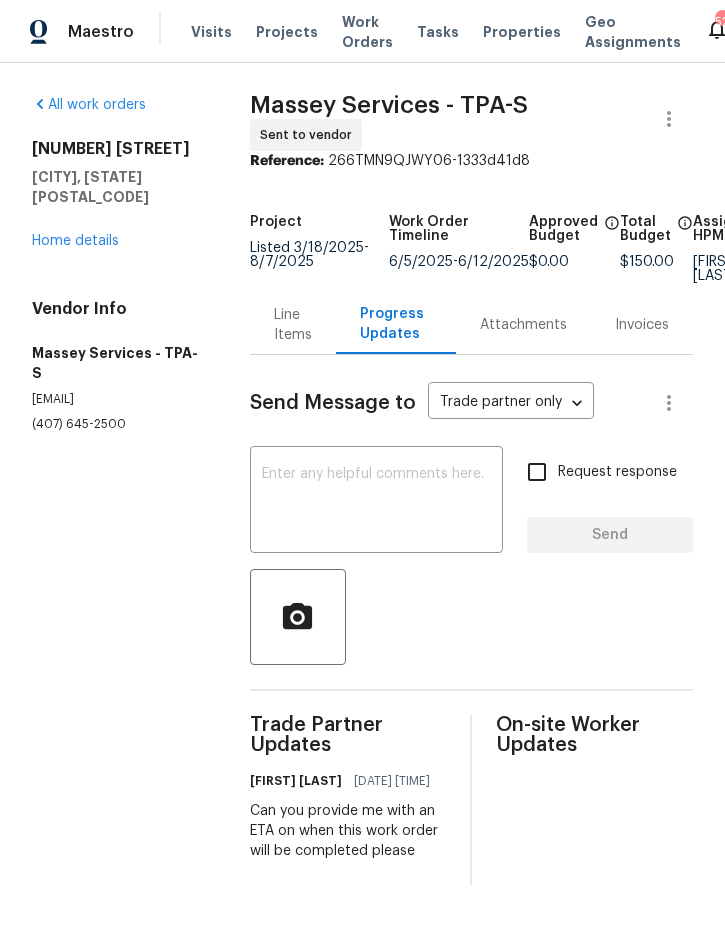 click at bounding box center (376, 502) 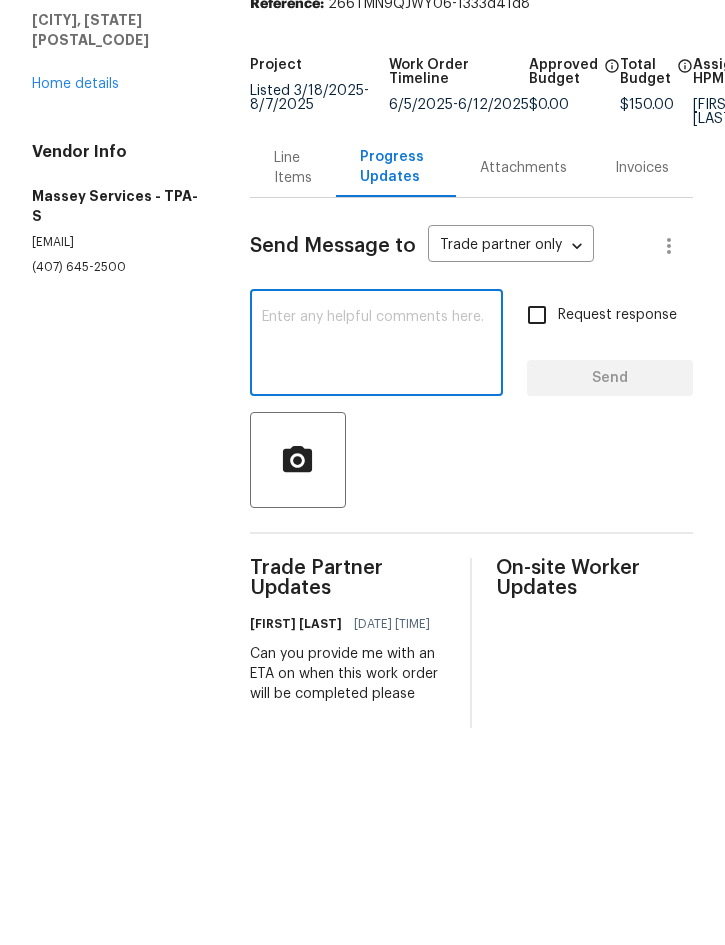 scroll, scrollTop: 0, scrollLeft: 0, axis: both 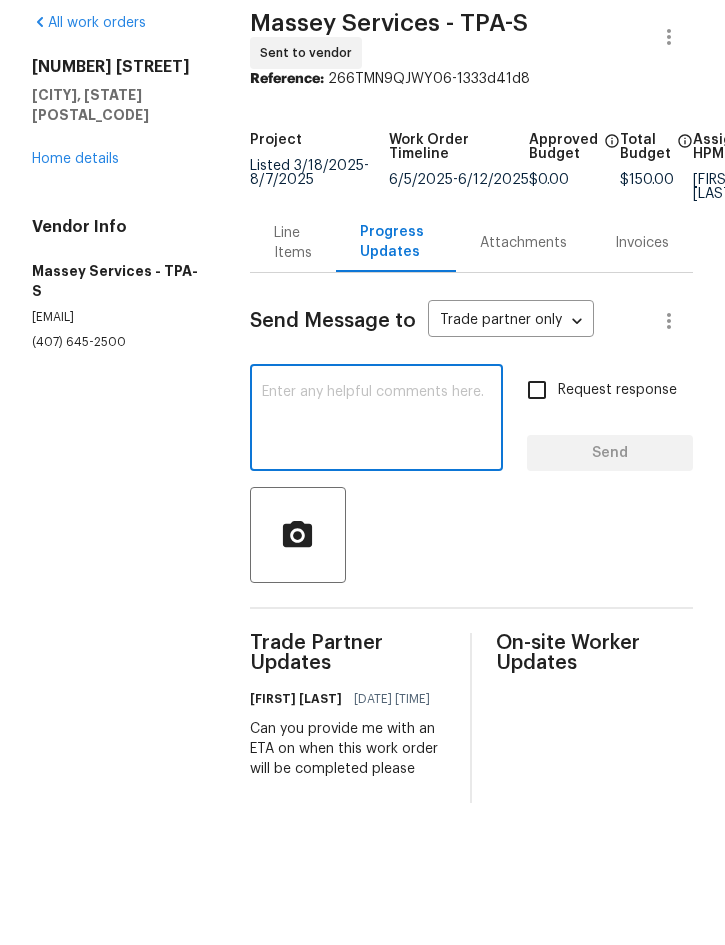click at bounding box center (376, 502) 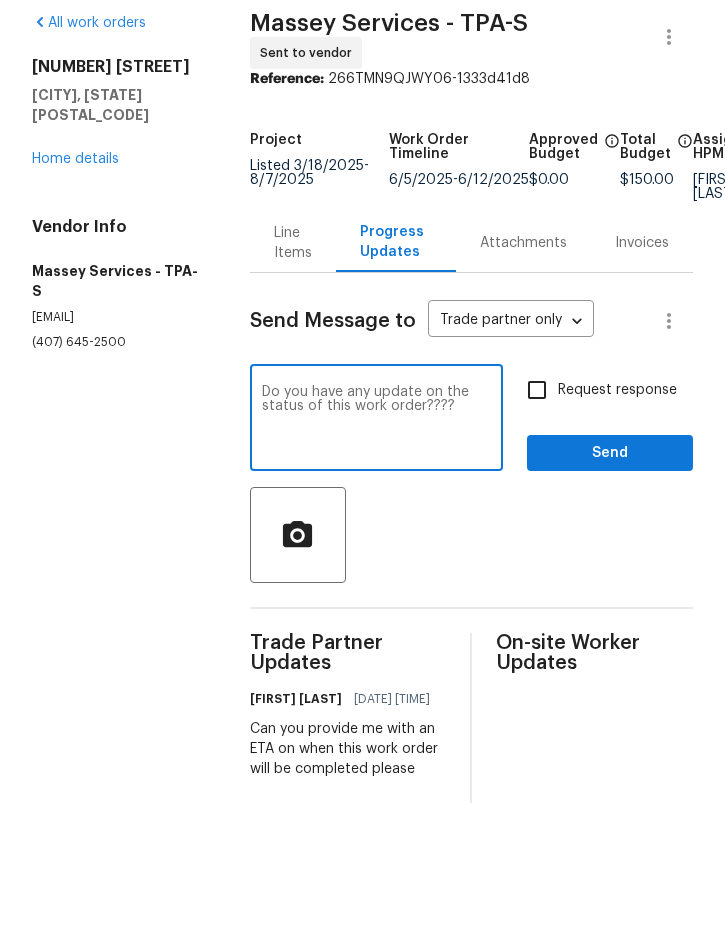 type on "Do you have any update on the status of this work order????" 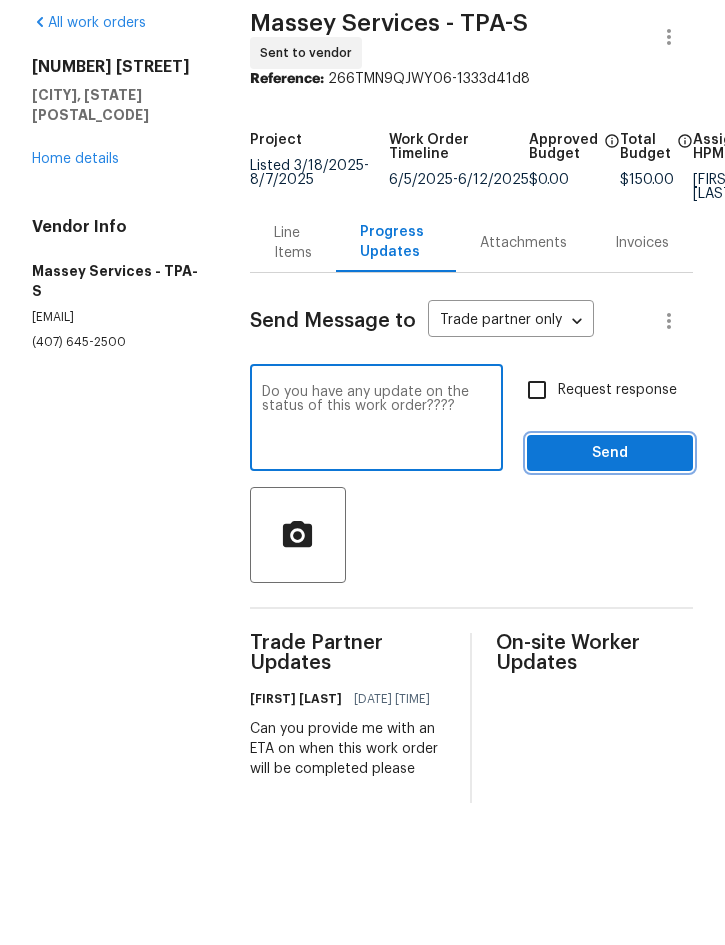 click on "Send" at bounding box center (610, 535) 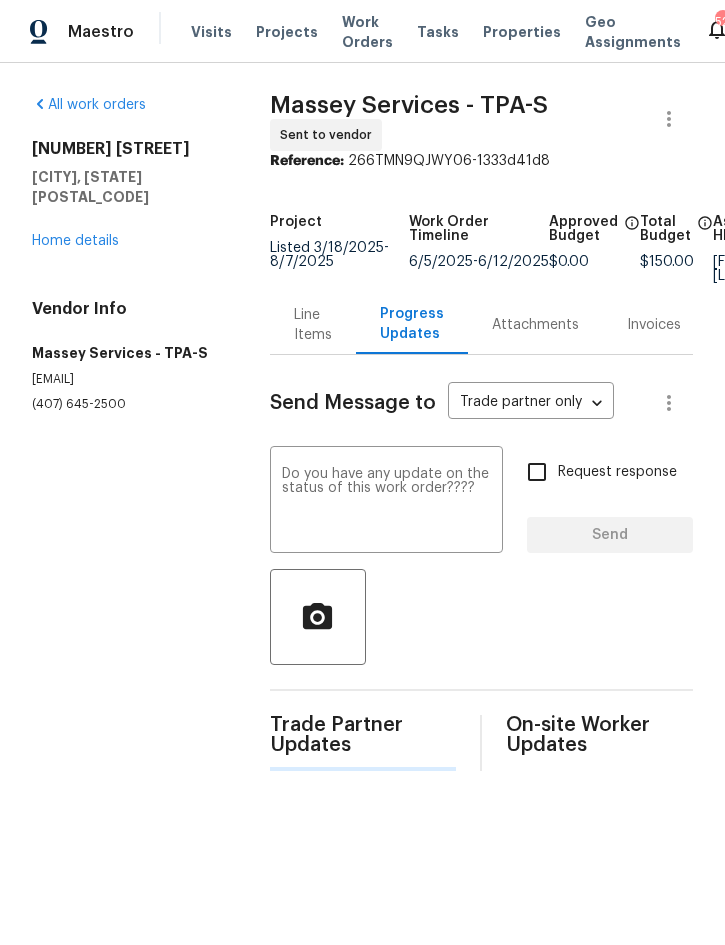 type 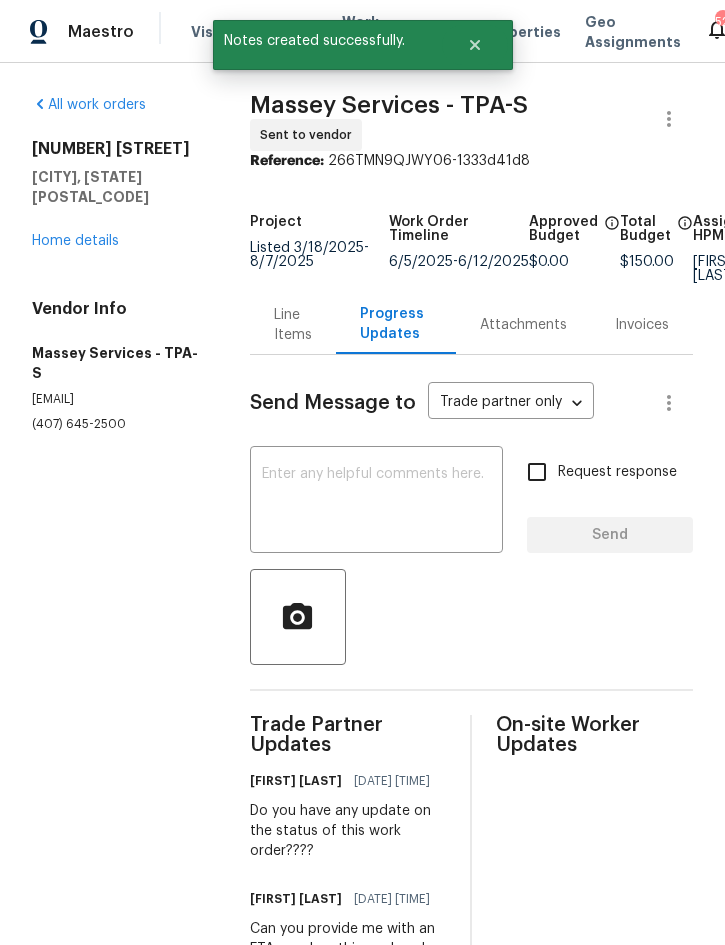 scroll, scrollTop: 0, scrollLeft: 0, axis: both 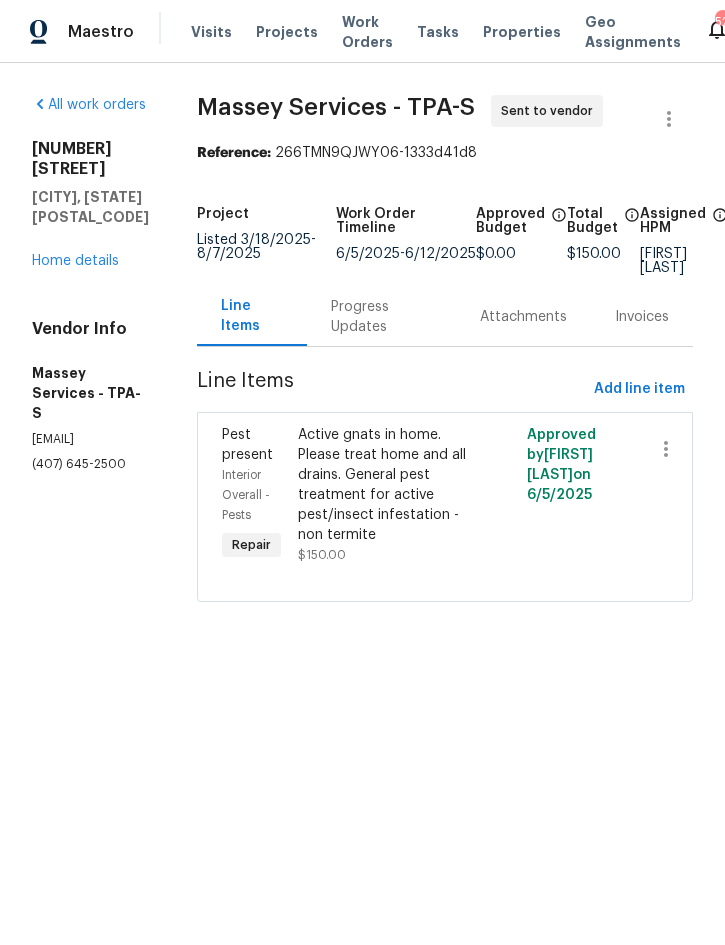 click on "Home details" at bounding box center (75, 261) 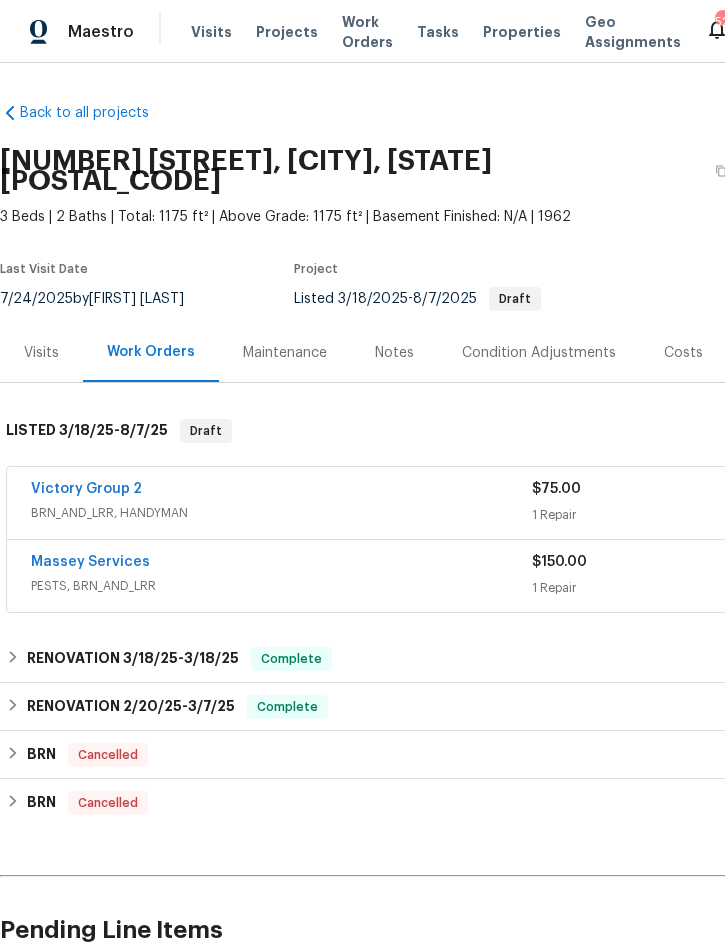 scroll, scrollTop: 0, scrollLeft: 0, axis: both 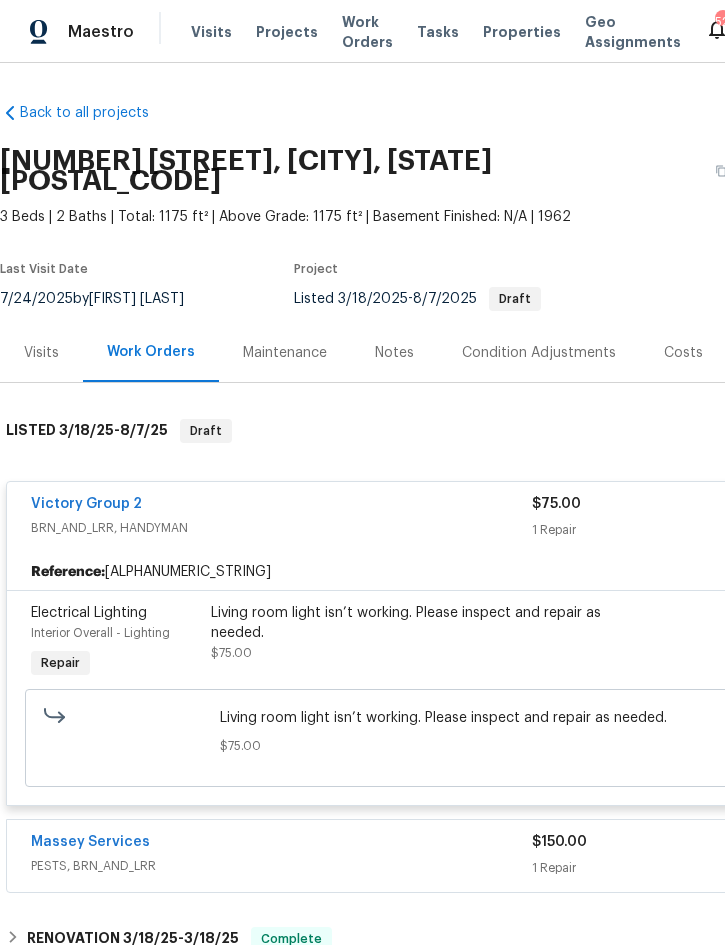 click on "Victory Group 2" at bounding box center [281, 506] 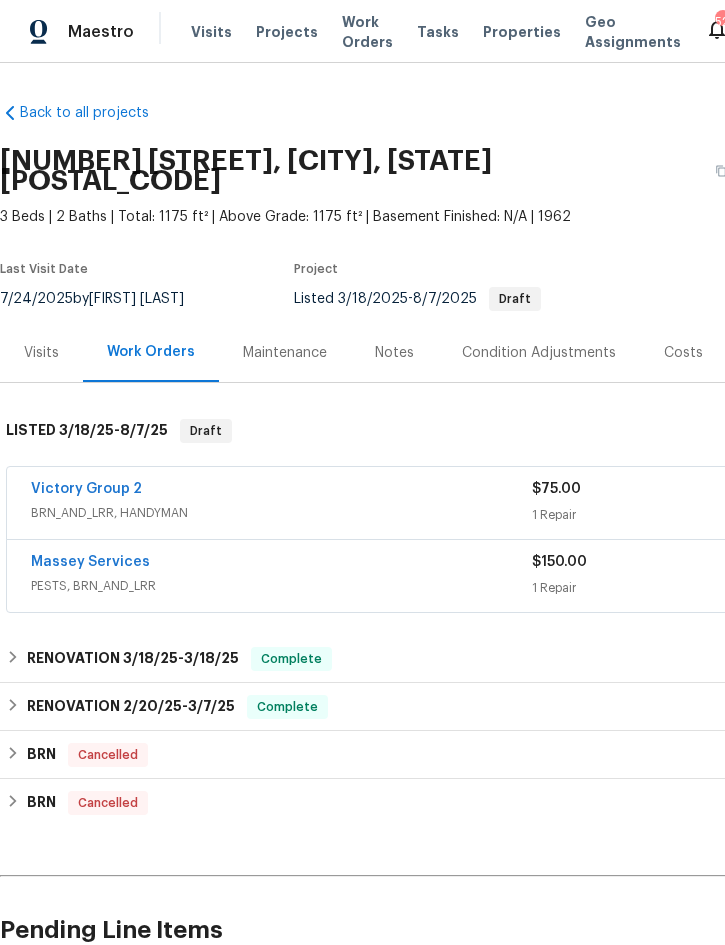 click on "Projects" at bounding box center (287, 32) 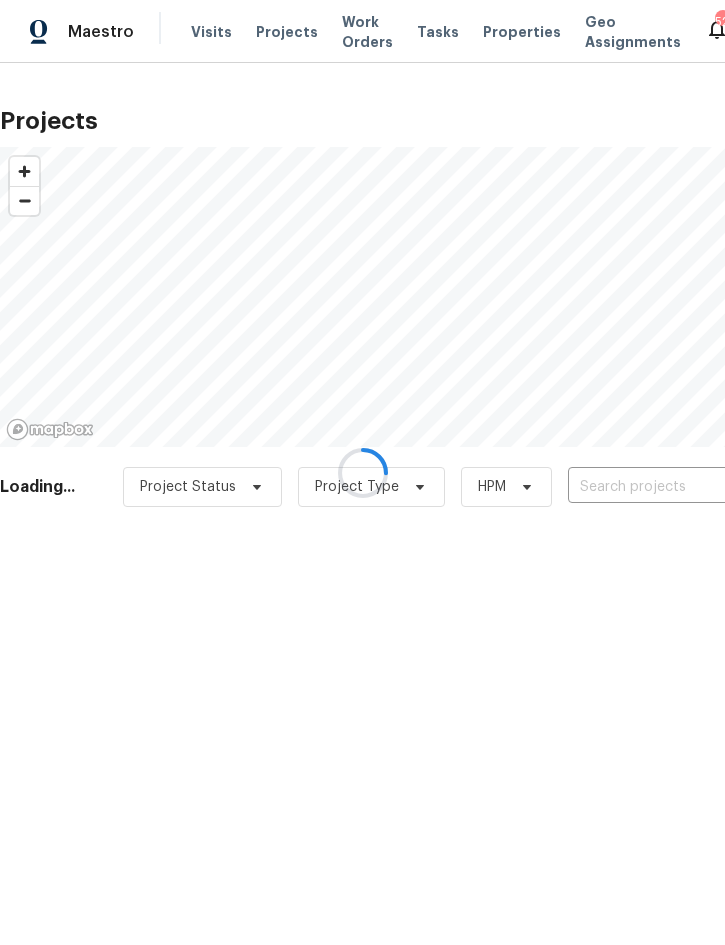 click at bounding box center (362, 472) 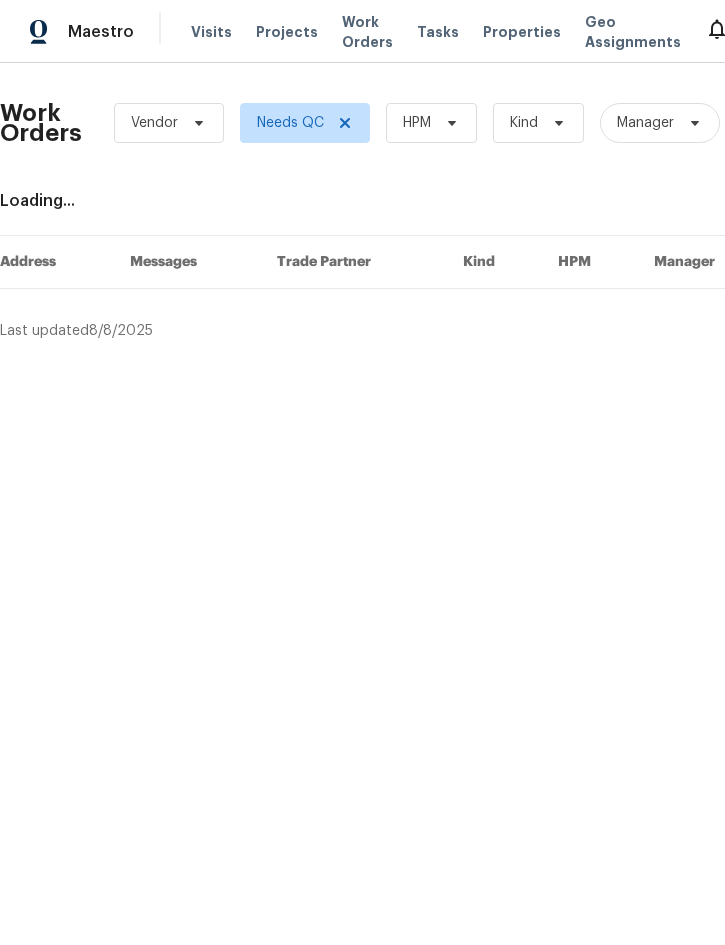 scroll, scrollTop: 0, scrollLeft: 0, axis: both 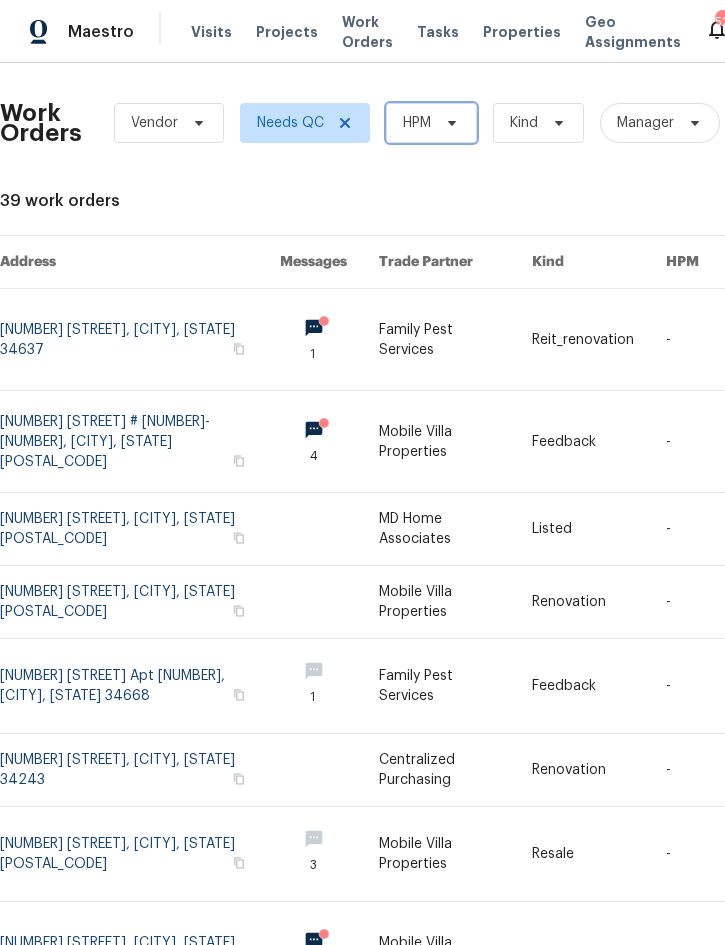 click on "HPM" at bounding box center (431, 123) 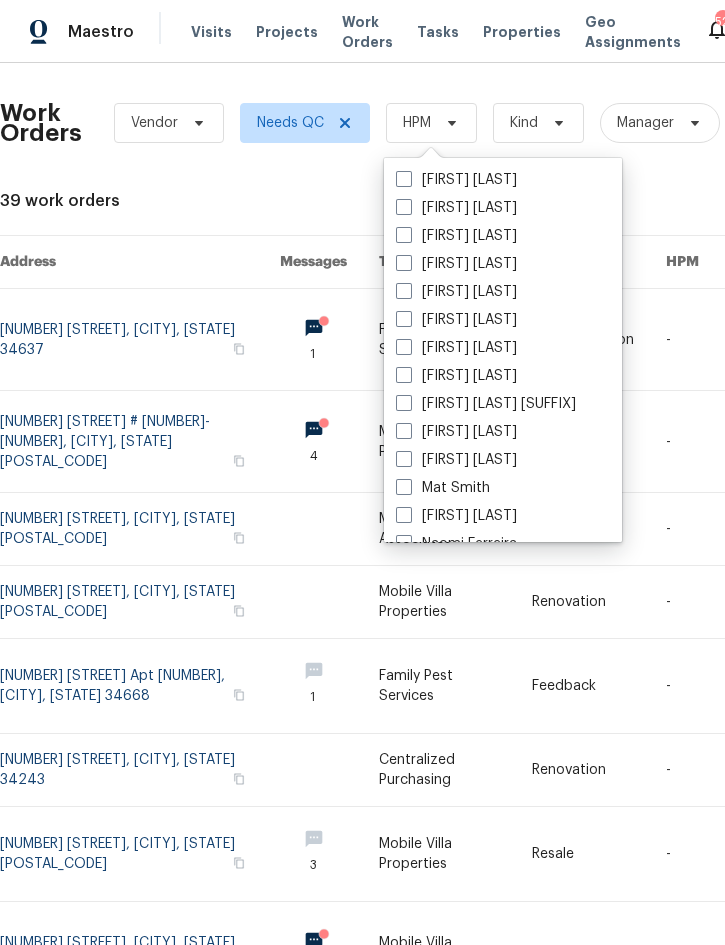 scroll, scrollTop: 161, scrollLeft: 0, axis: vertical 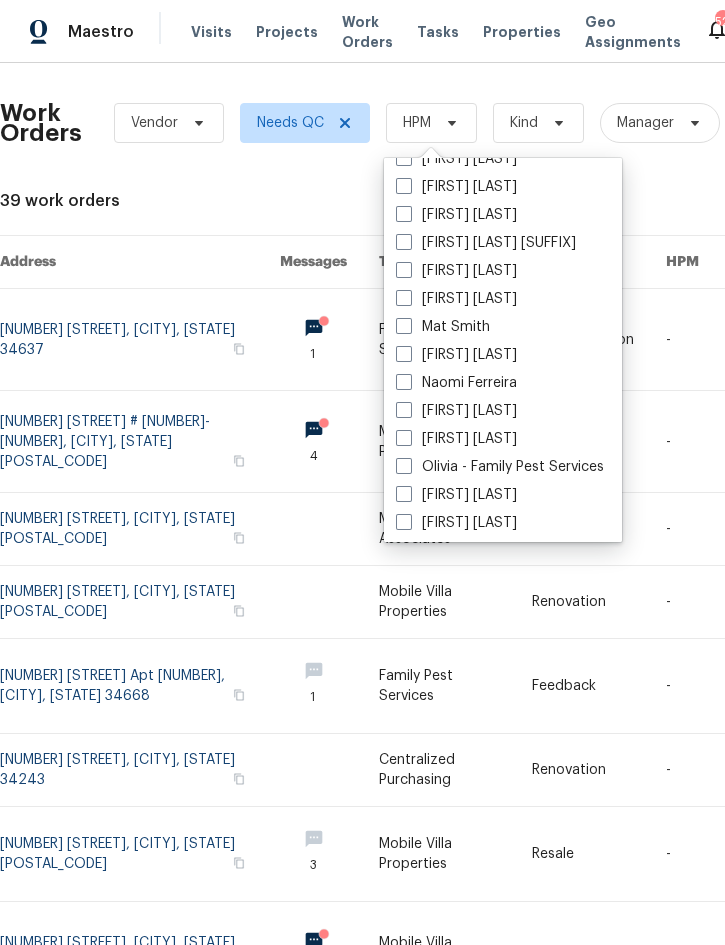 click on "[FIRST] [LAST]" at bounding box center (456, 439) 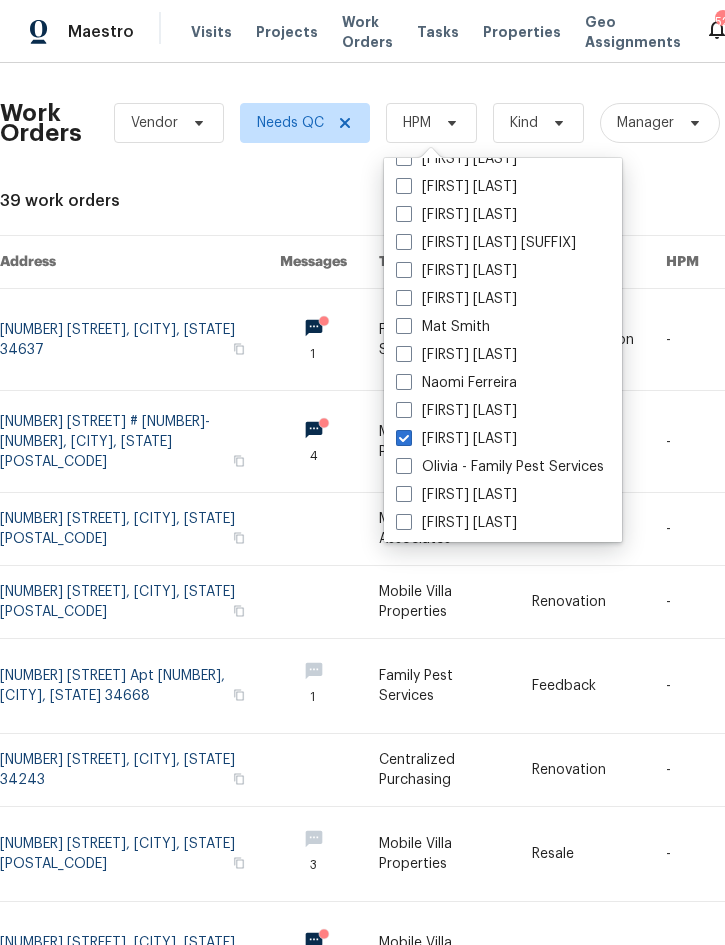 checkbox on "true" 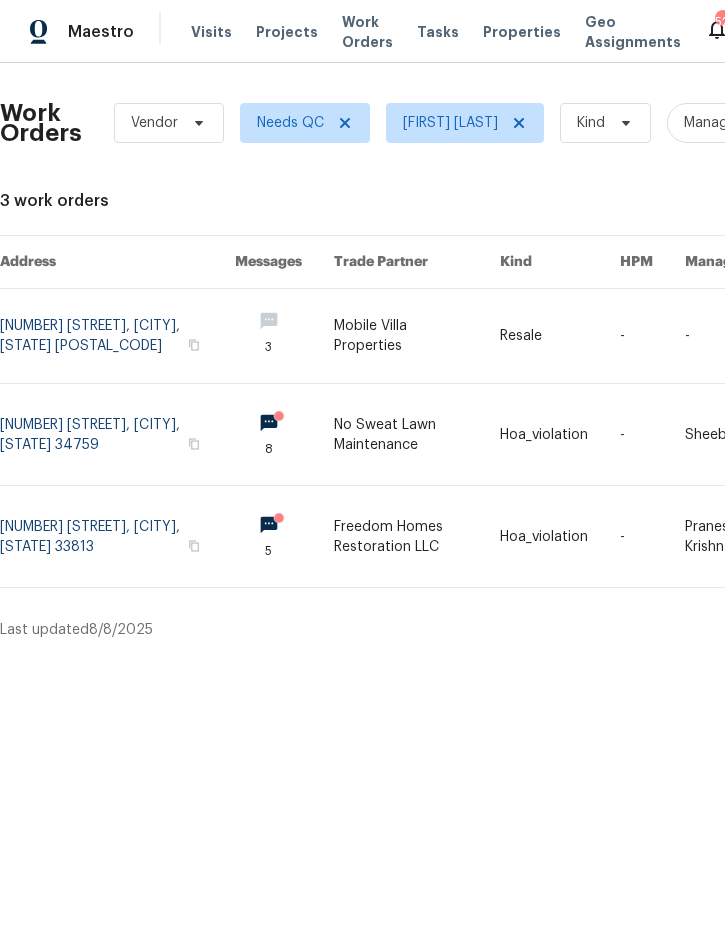 scroll, scrollTop: 0, scrollLeft: 0, axis: both 